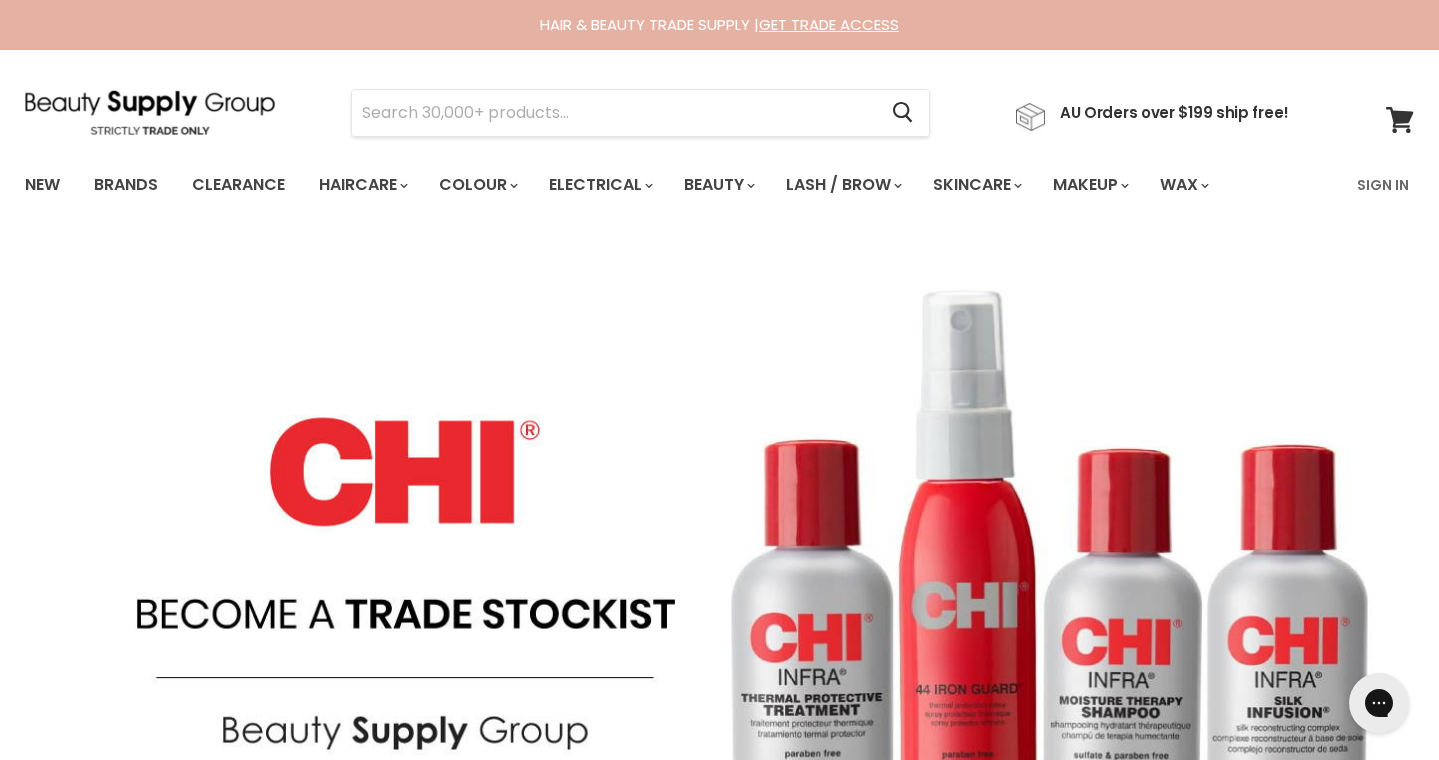 scroll, scrollTop: 0, scrollLeft: 0, axis: both 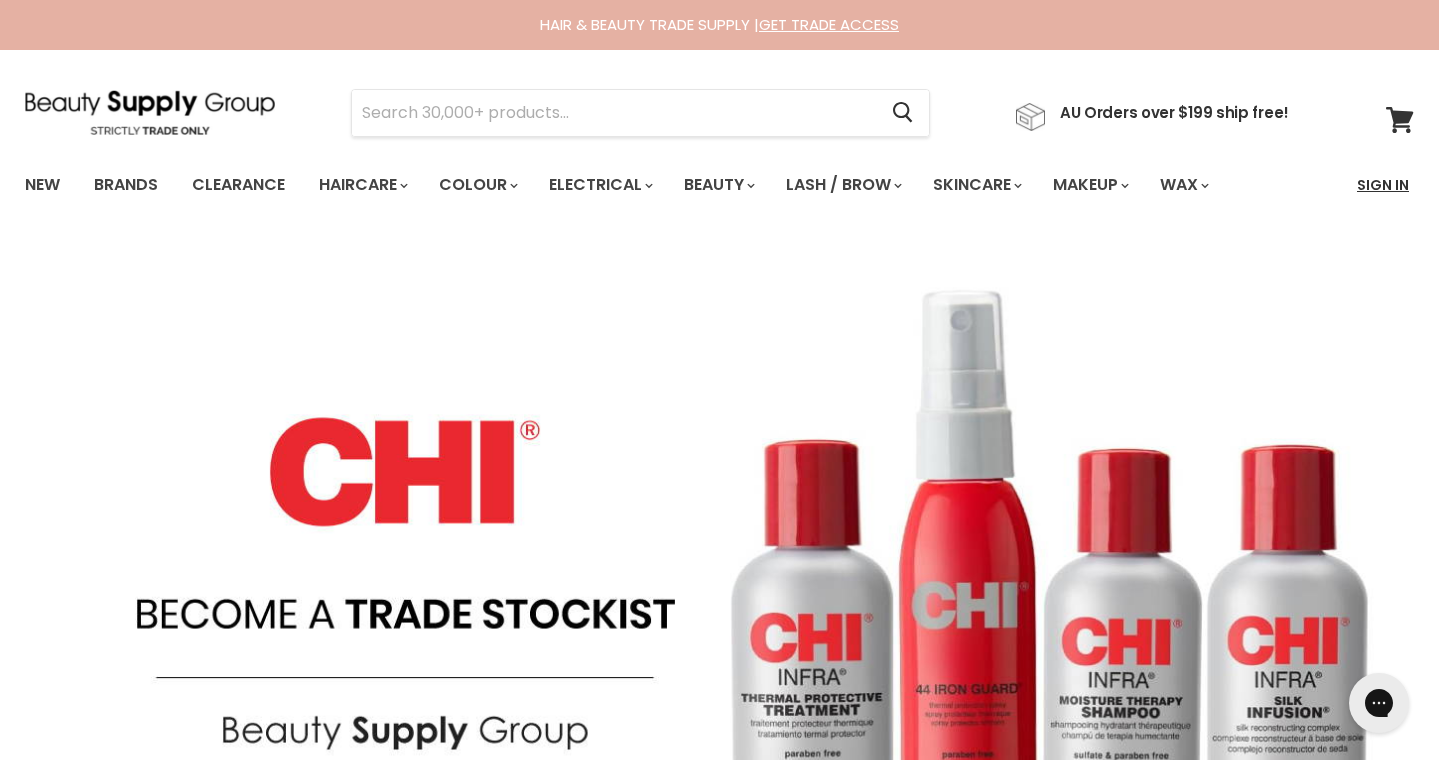 click on "Sign In" at bounding box center (1383, 185) 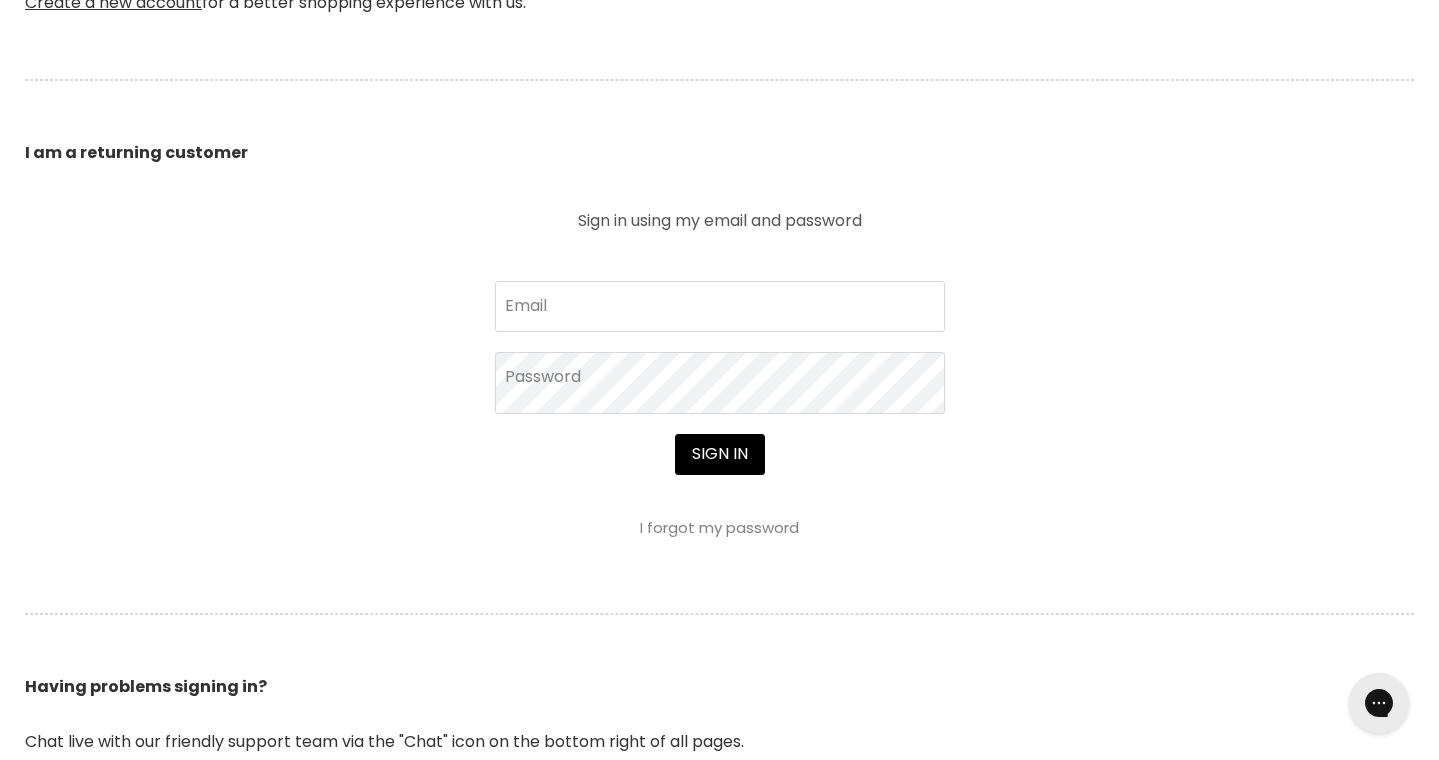 scroll, scrollTop: 630, scrollLeft: 0, axis: vertical 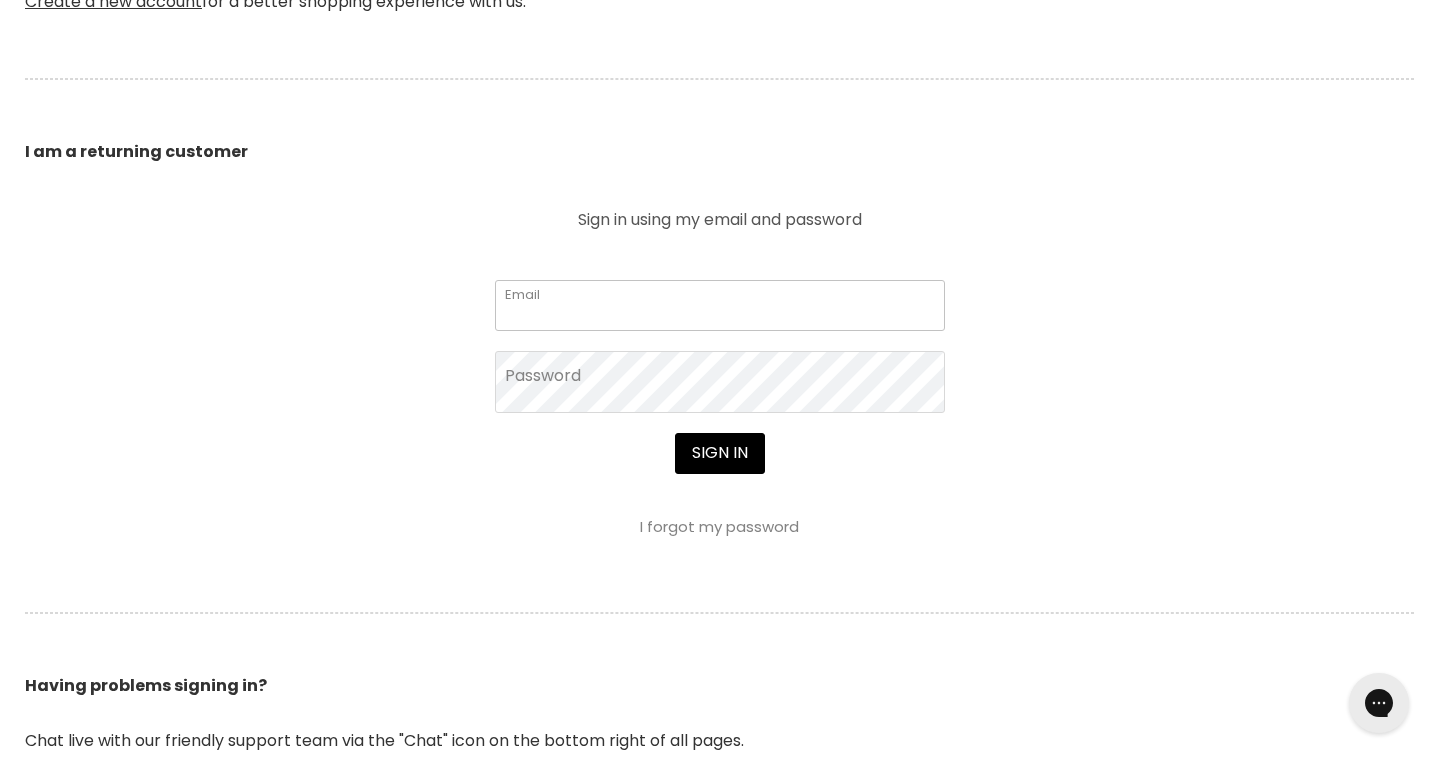 click on "Email" at bounding box center (720, 305) 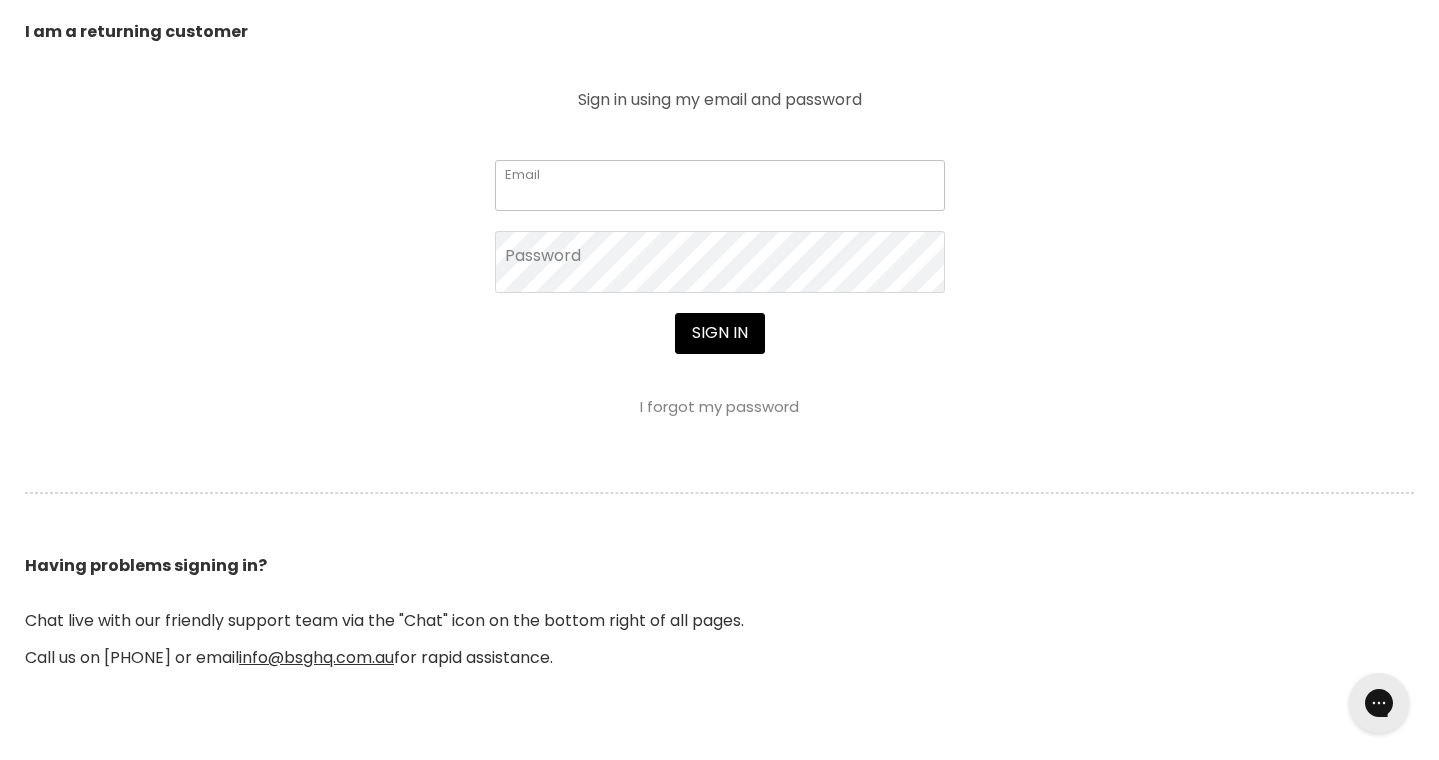 scroll, scrollTop: 751, scrollLeft: 0, axis: vertical 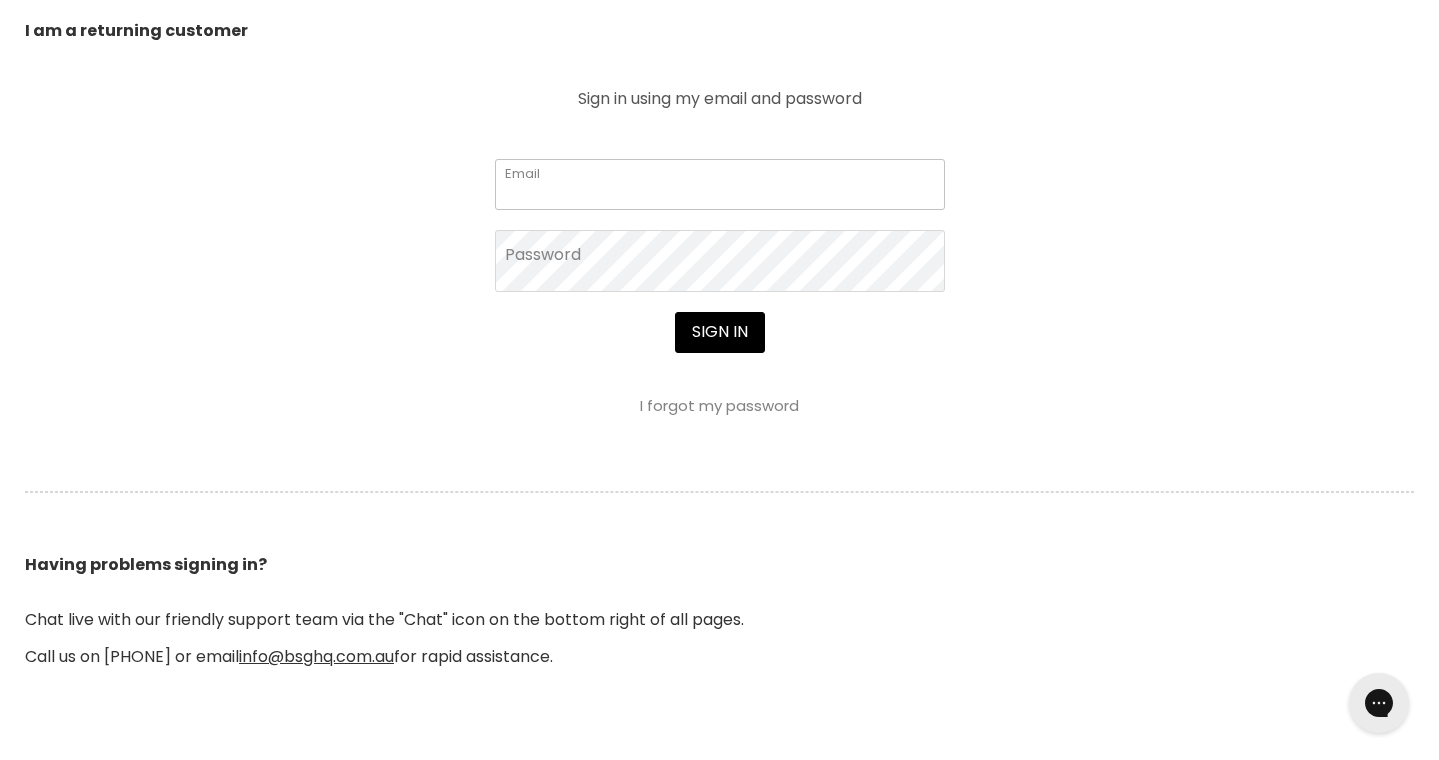 click on "Email" at bounding box center (720, 184) 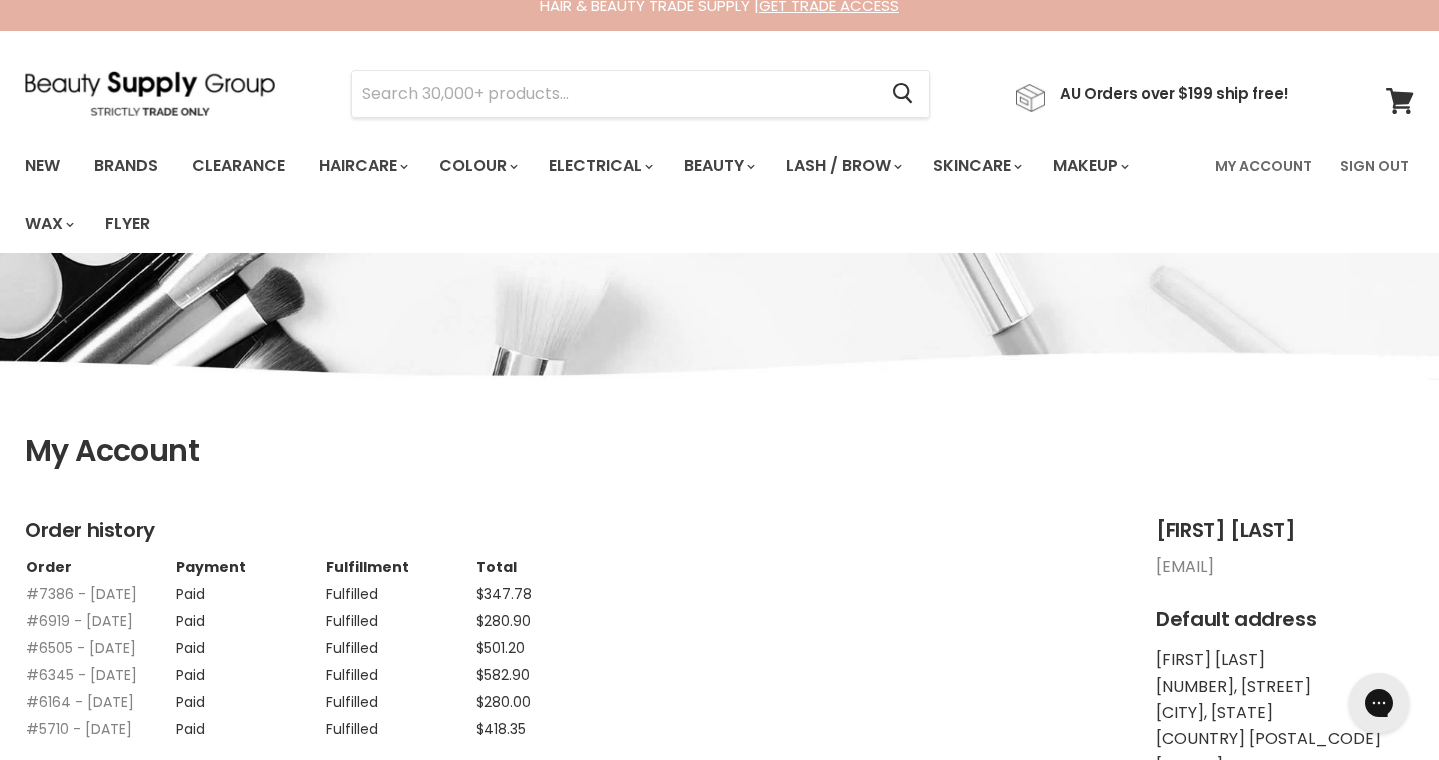 scroll, scrollTop: 0, scrollLeft: 0, axis: both 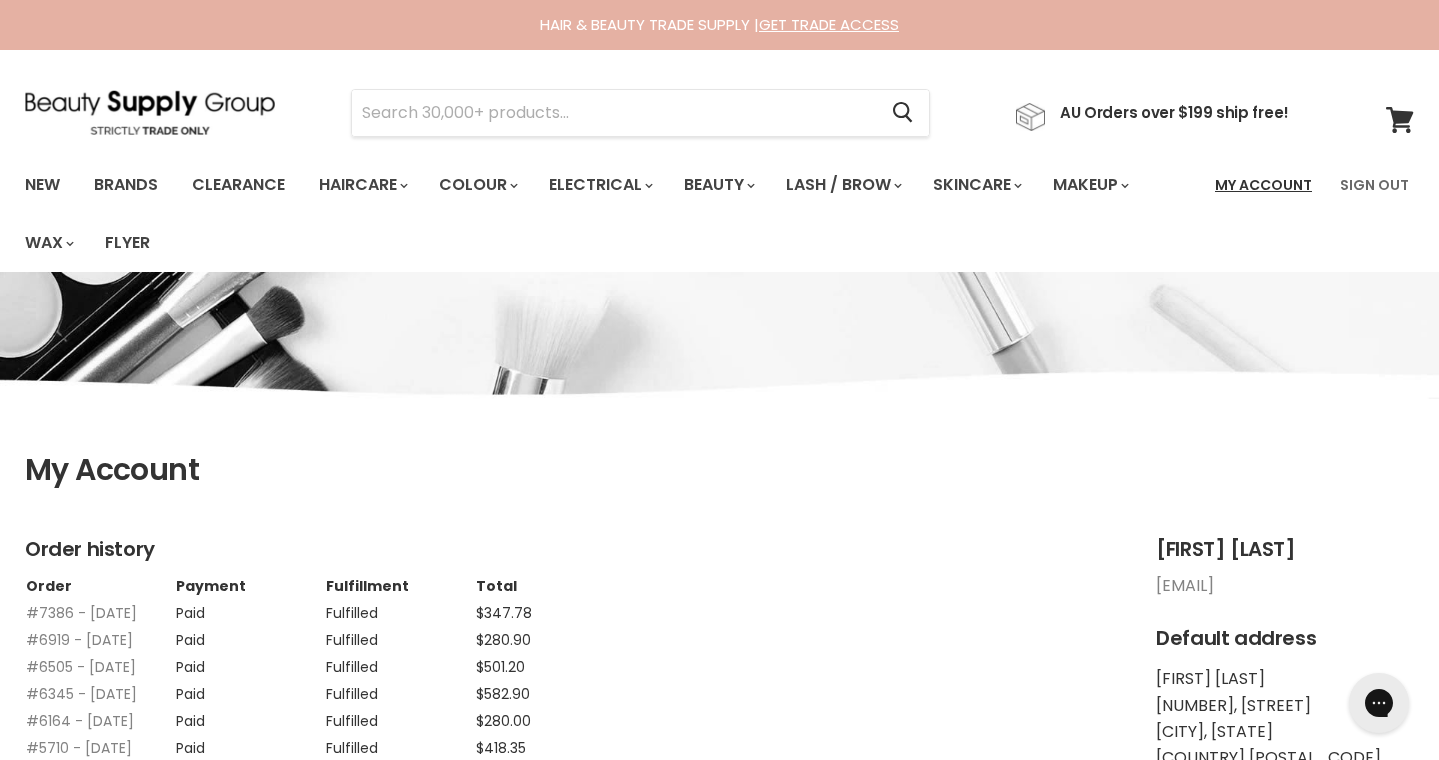 click on "My Account" at bounding box center (1263, 185) 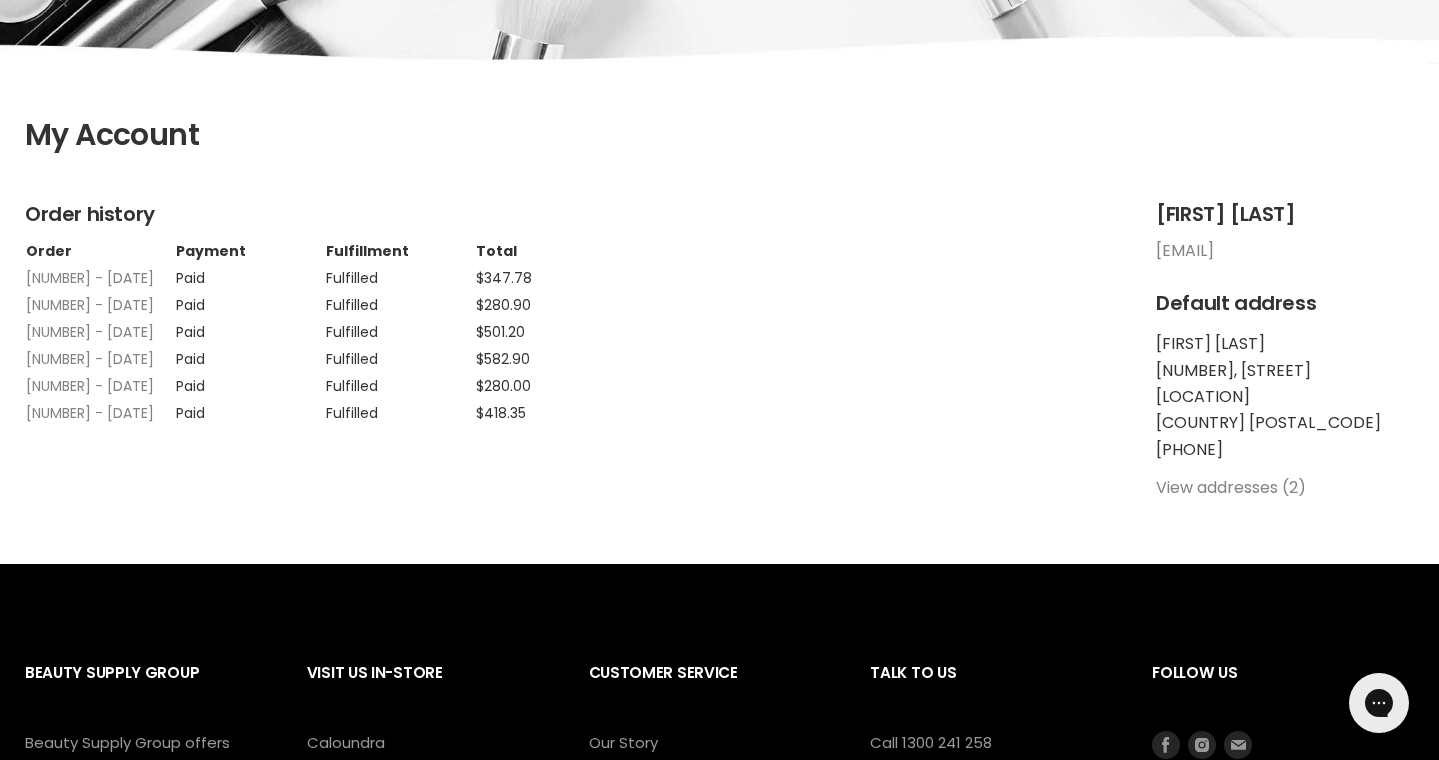 scroll, scrollTop: 409, scrollLeft: 0, axis: vertical 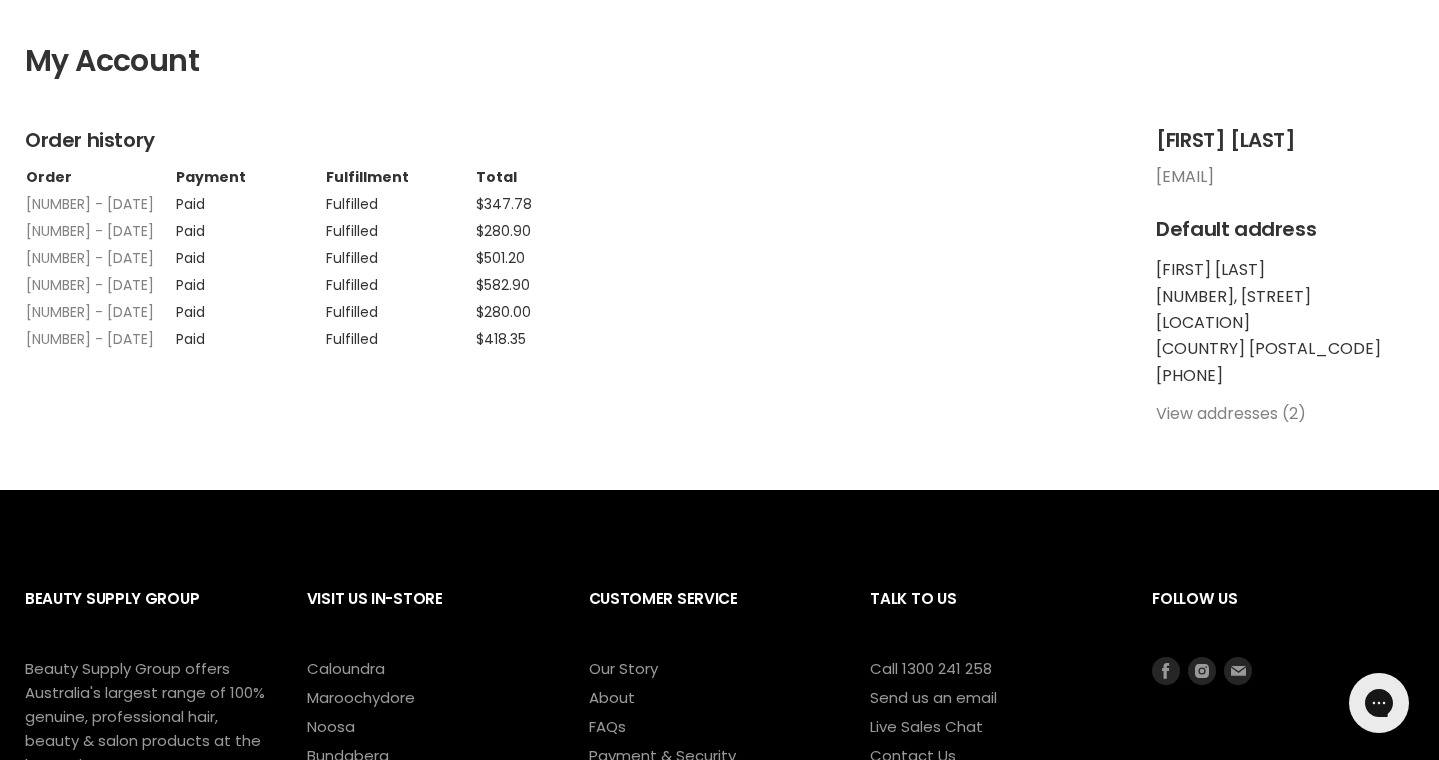 click on "stephanie.enoch.96@hotmail.com" at bounding box center (1185, 176) 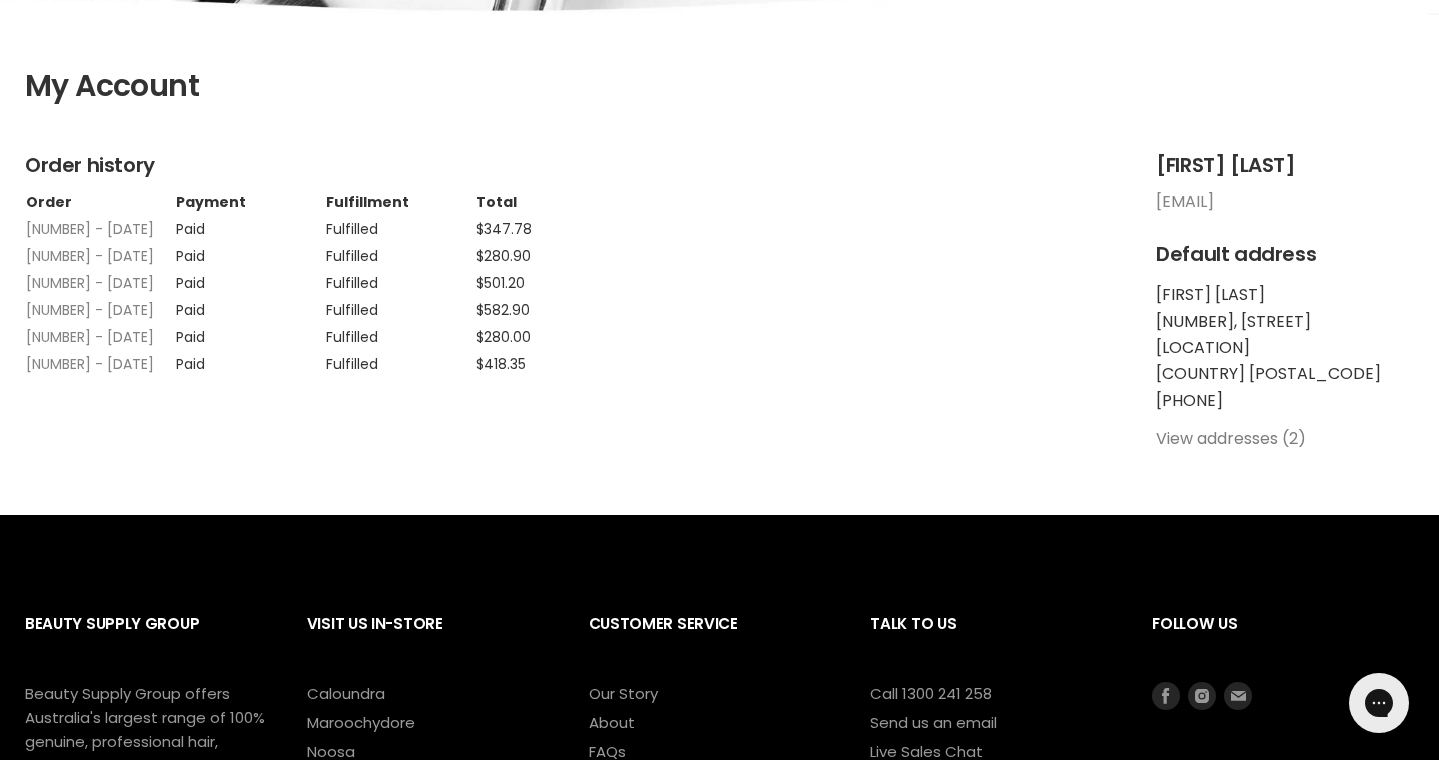 scroll, scrollTop: 392, scrollLeft: 0, axis: vertical 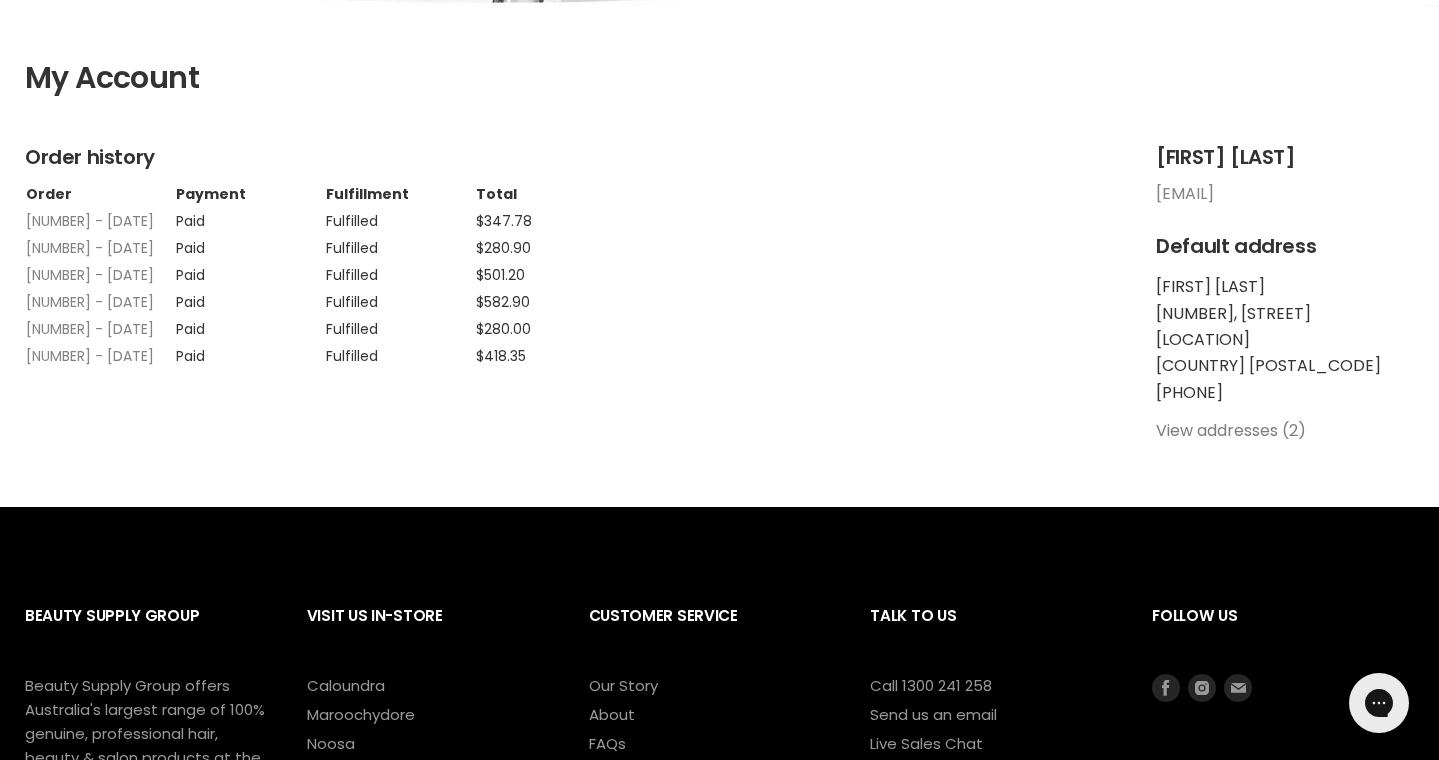 click on "View addresses (2)" at bounding box center (1231, 430) 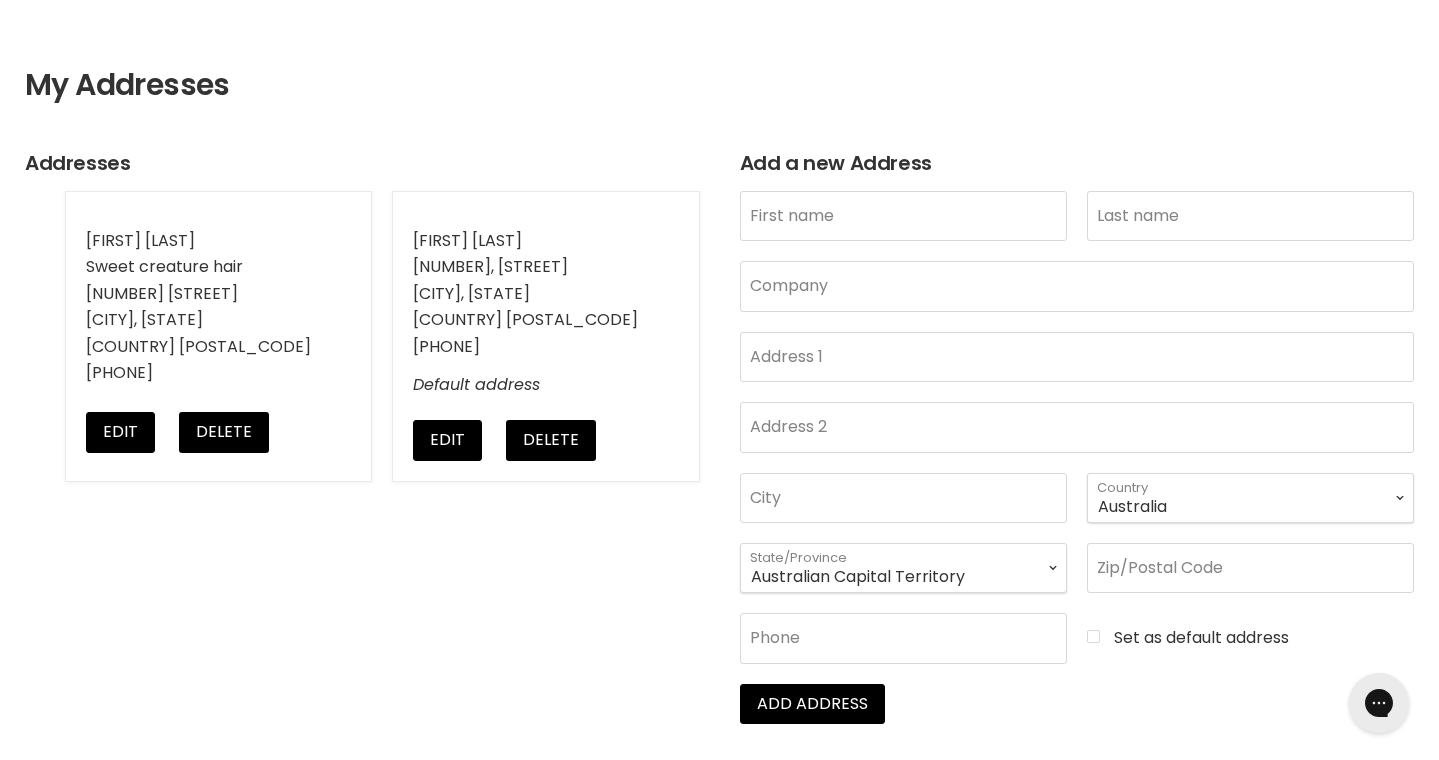 scroll, scrollTop: 335, scrollLeft: 0, axis: vertical 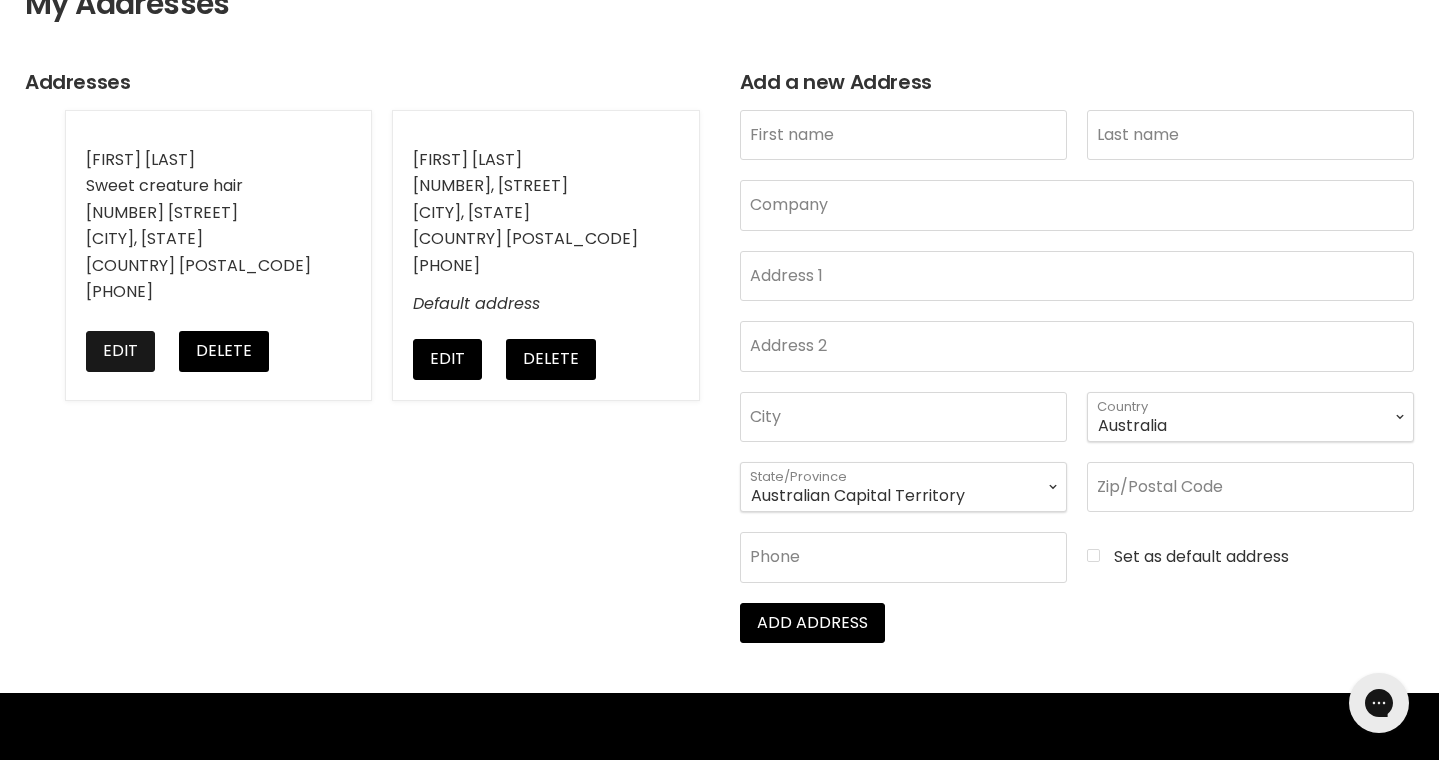 click on "Edit" at bounding box center [120, 351] 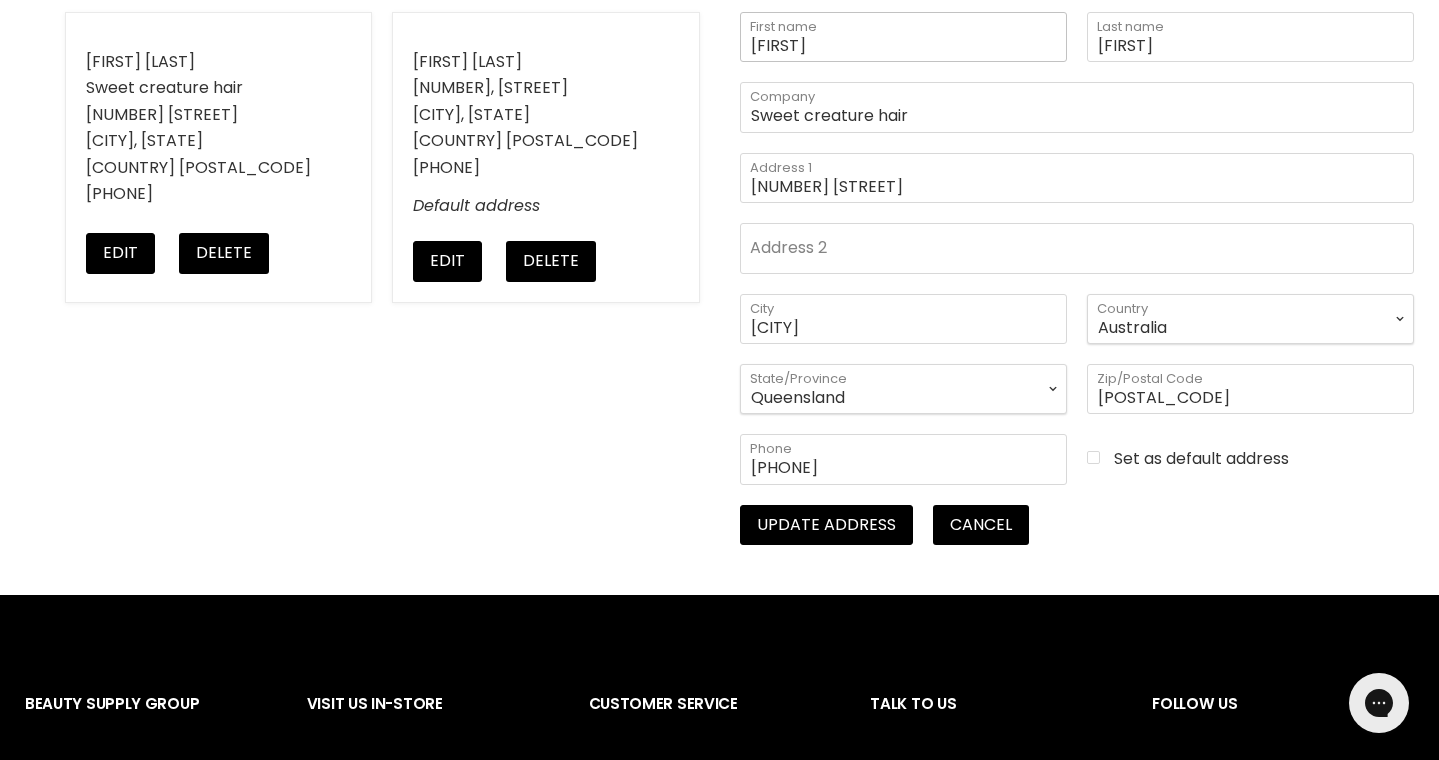 scroll, scrollTop: 410, scrollLeft: 0, axis: vertical 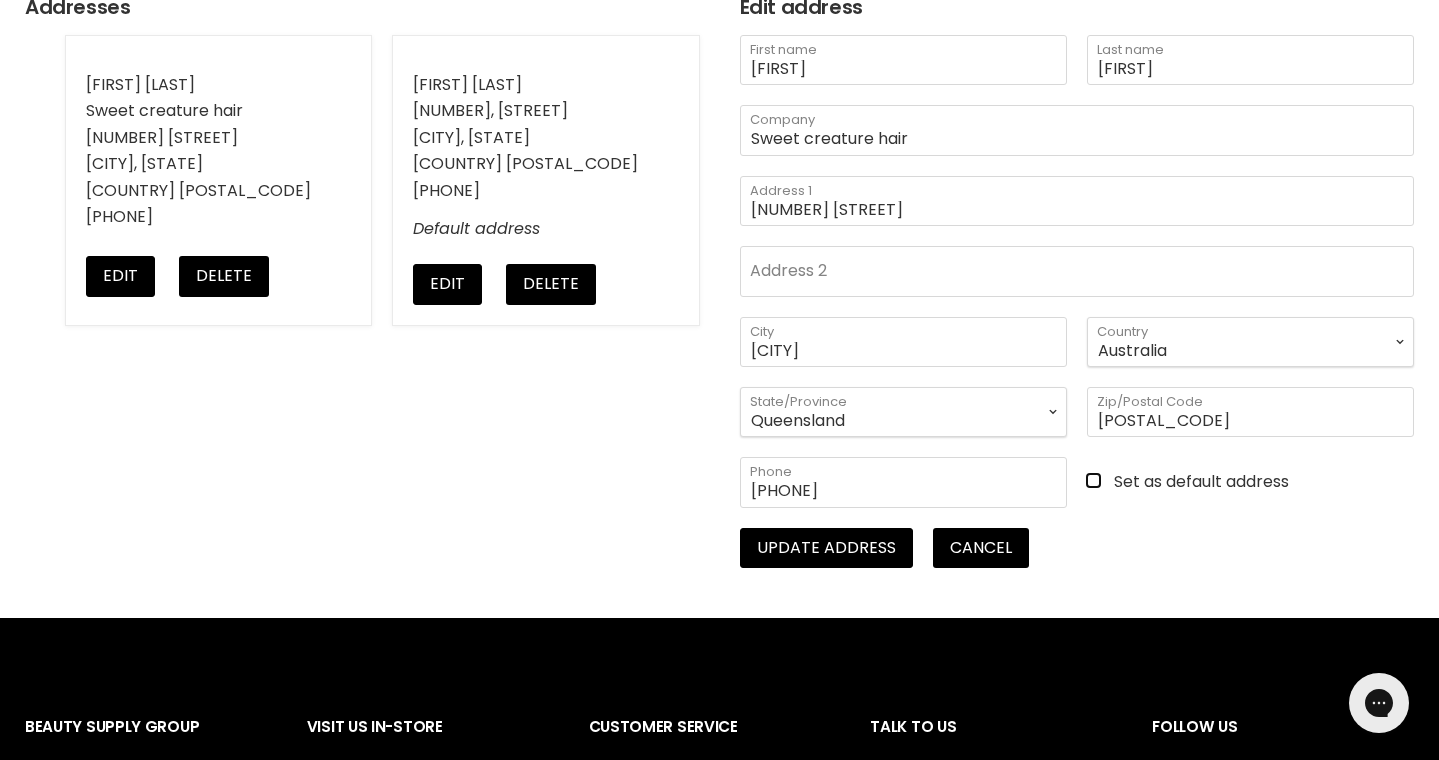 click on "Set as default address" at bounding box center (1250, 481) 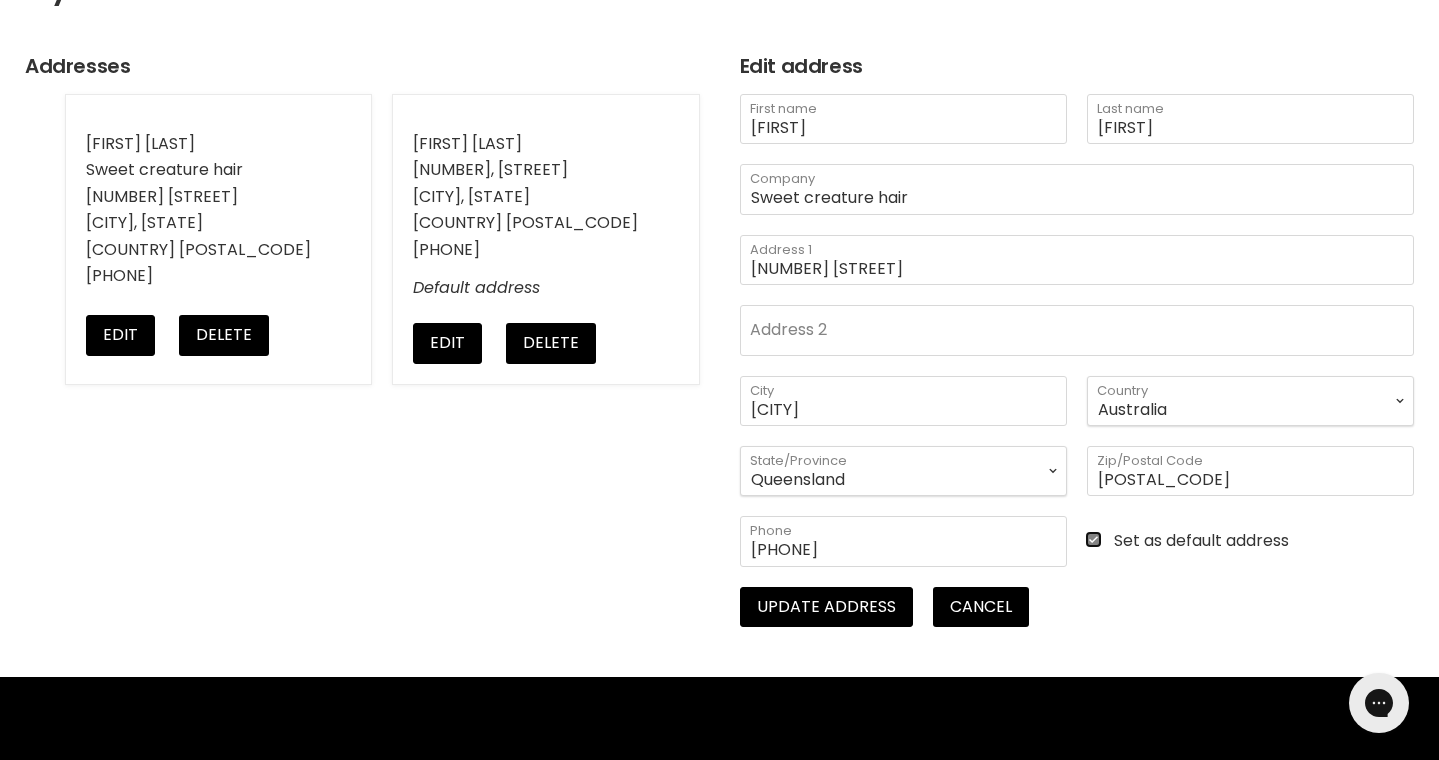 scroll, scrollTop: 326, scrollLeft: 0, axis: vertical 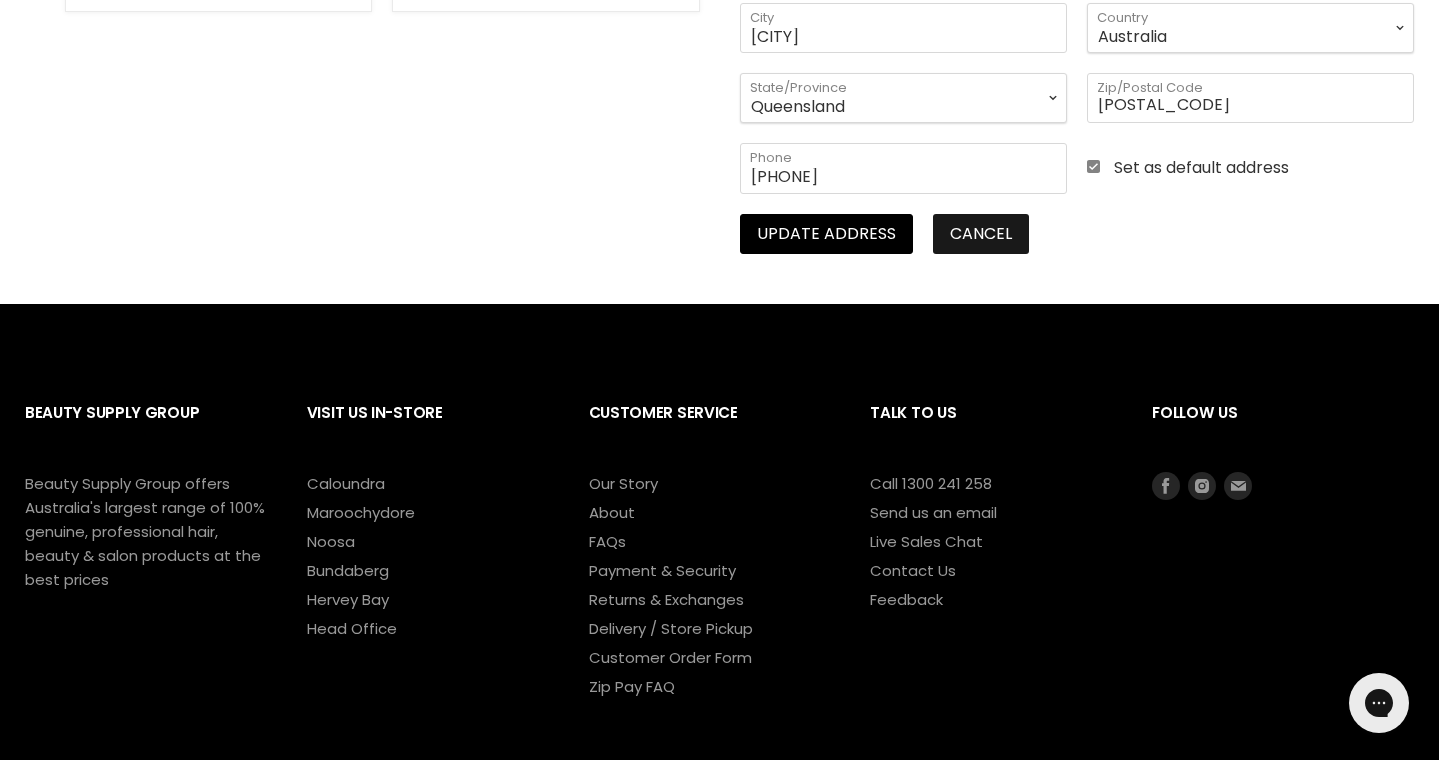click on "Cancel" at bounding box center (981, 234) 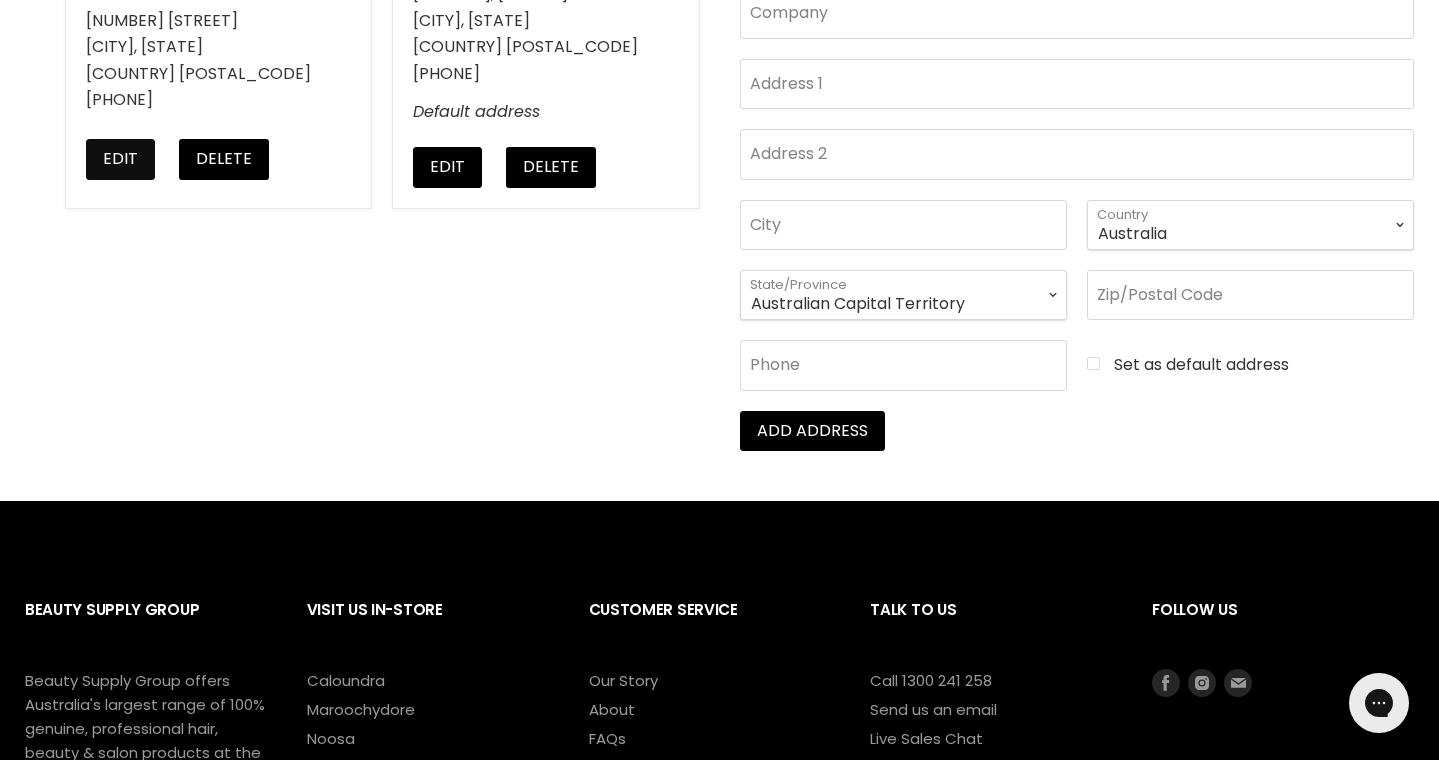 scroll, scrollTop: 518, scrollLeft: 0, axis: vertical 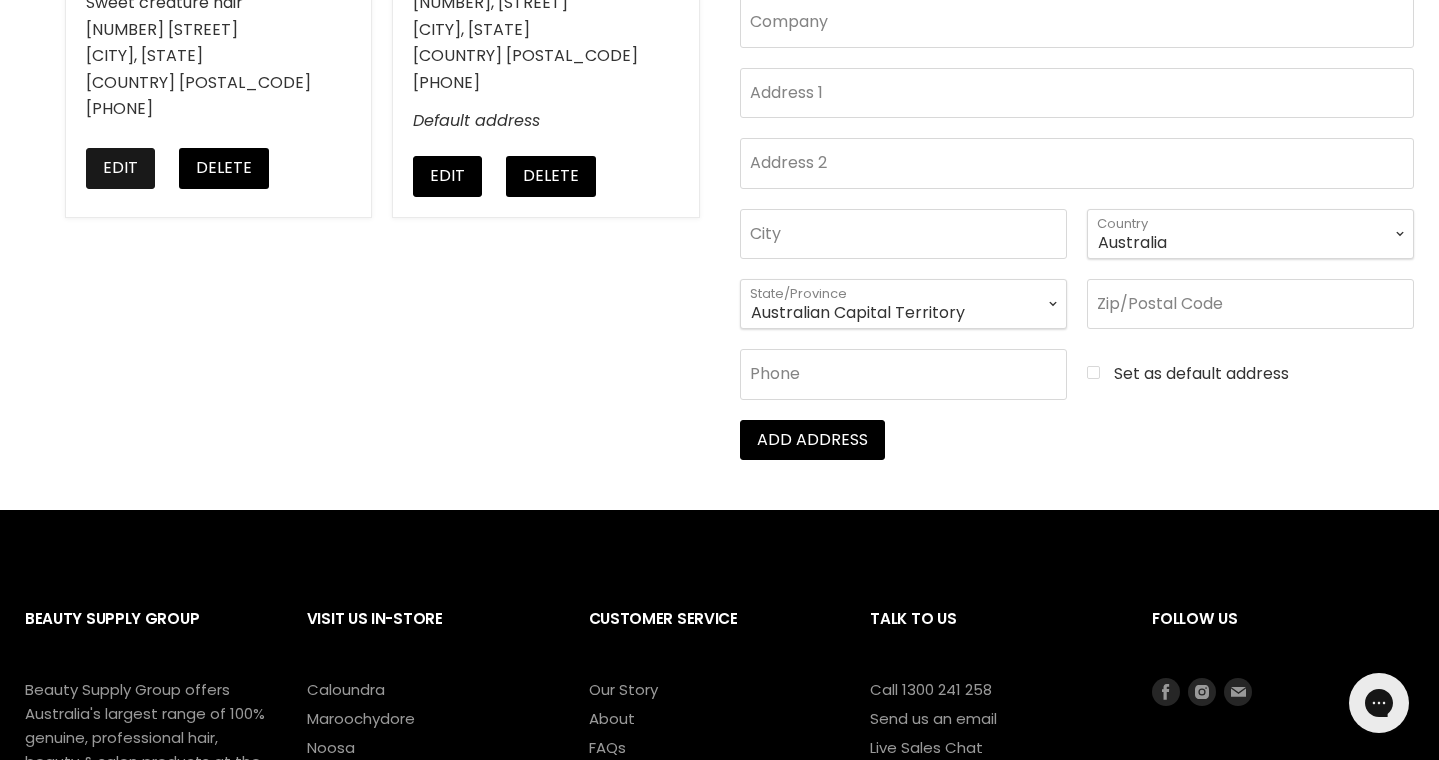 click on "Edit" at bounding box center (120, 168) 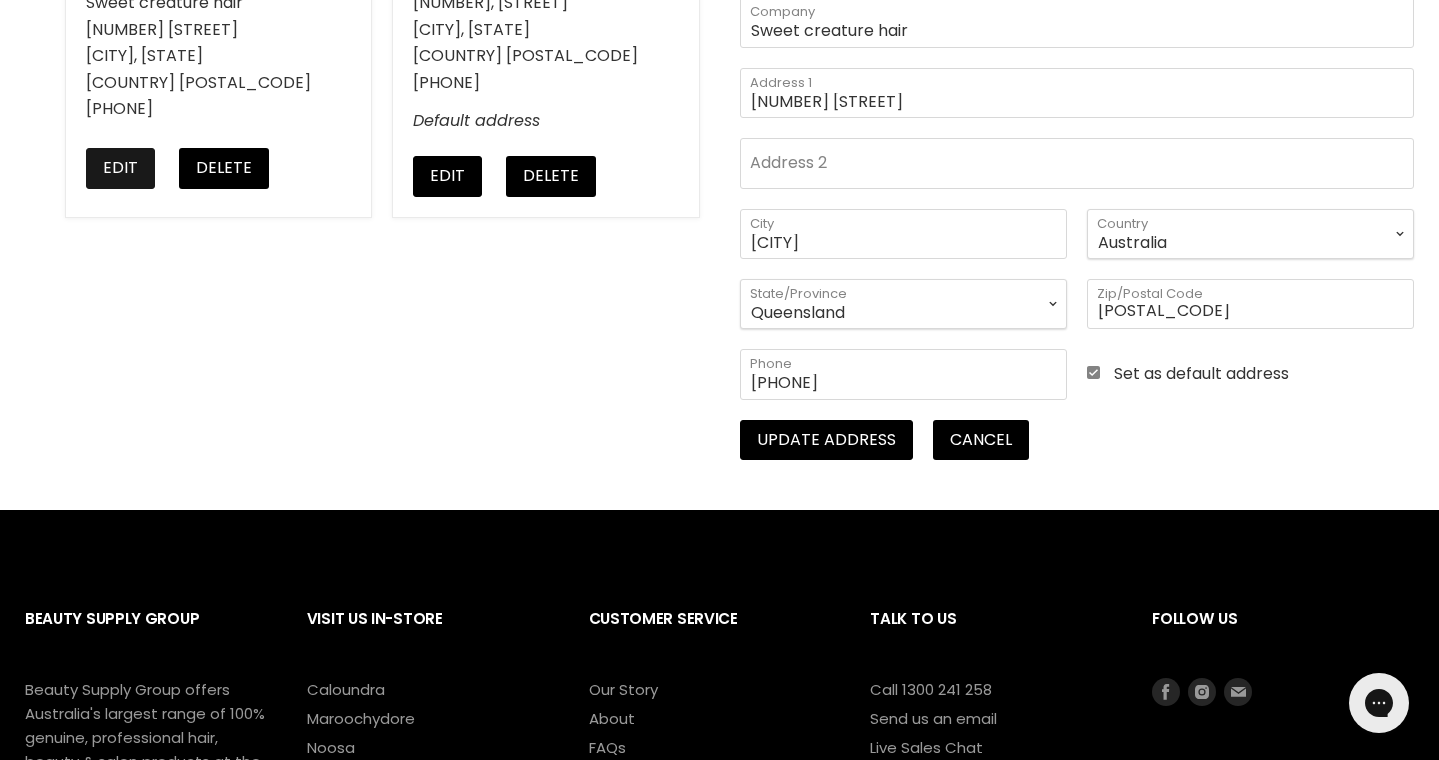 scroll, scrollTop: 471, scrollLeft: 0, axis: vertical 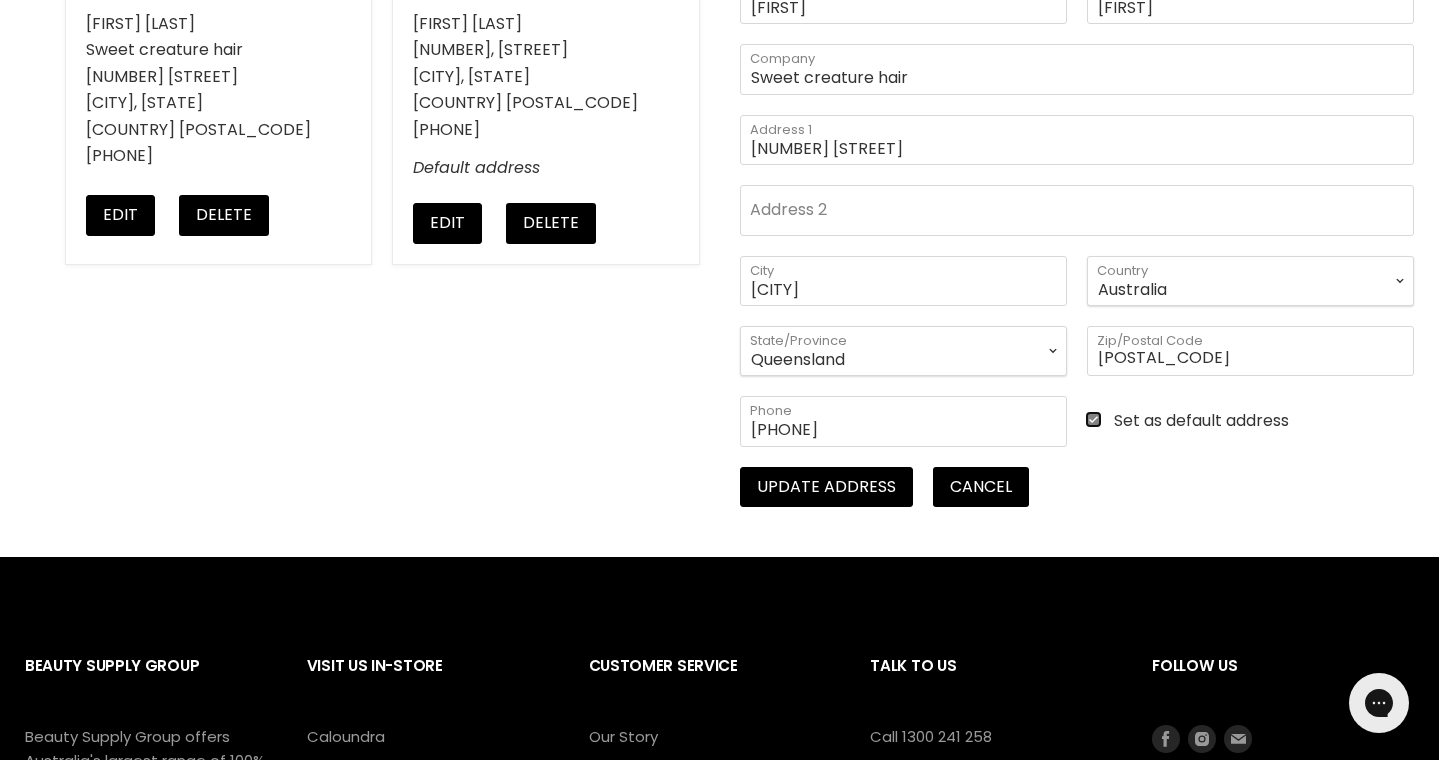 click on "Set as default address" at bounding box center (1250, 420) 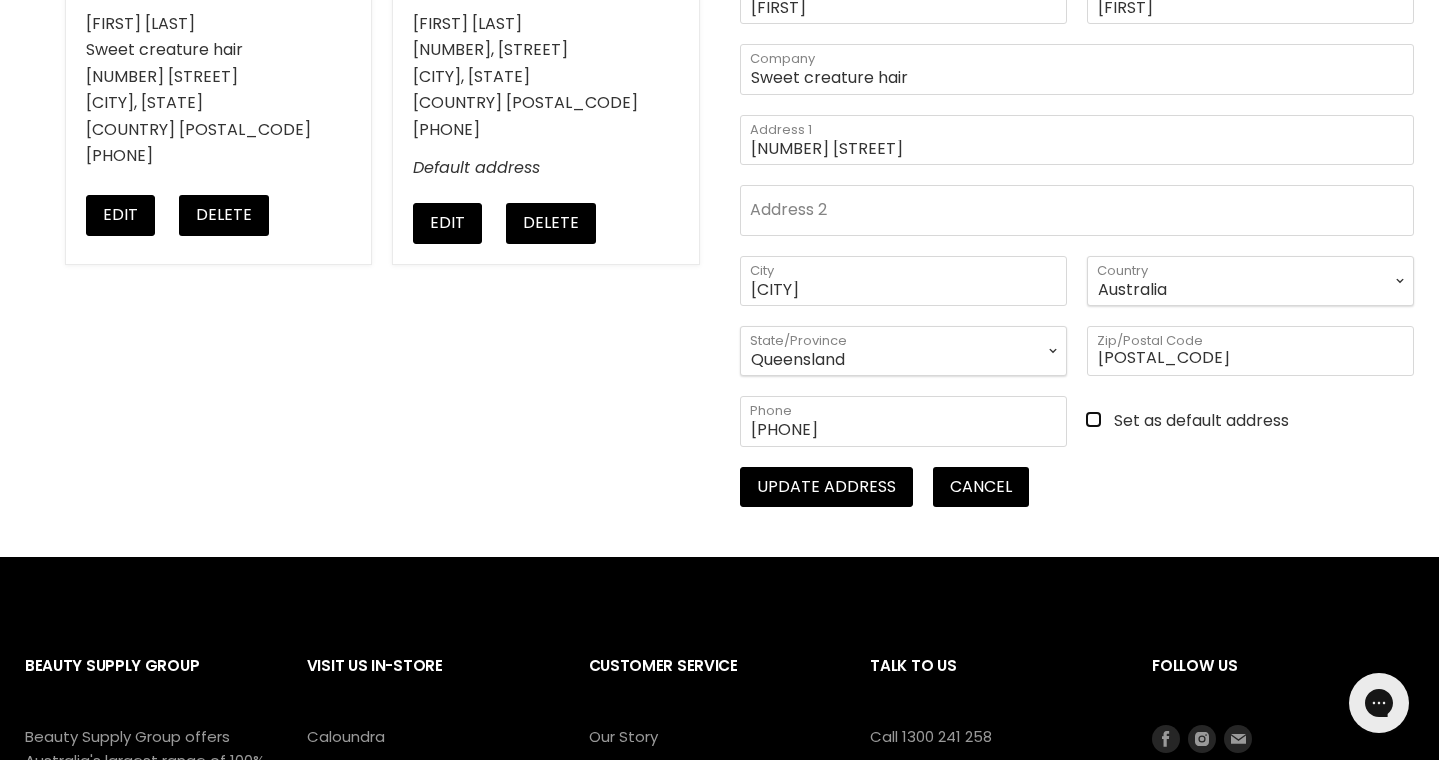 click on "Set as default address" at bounding box center (1250, 420) 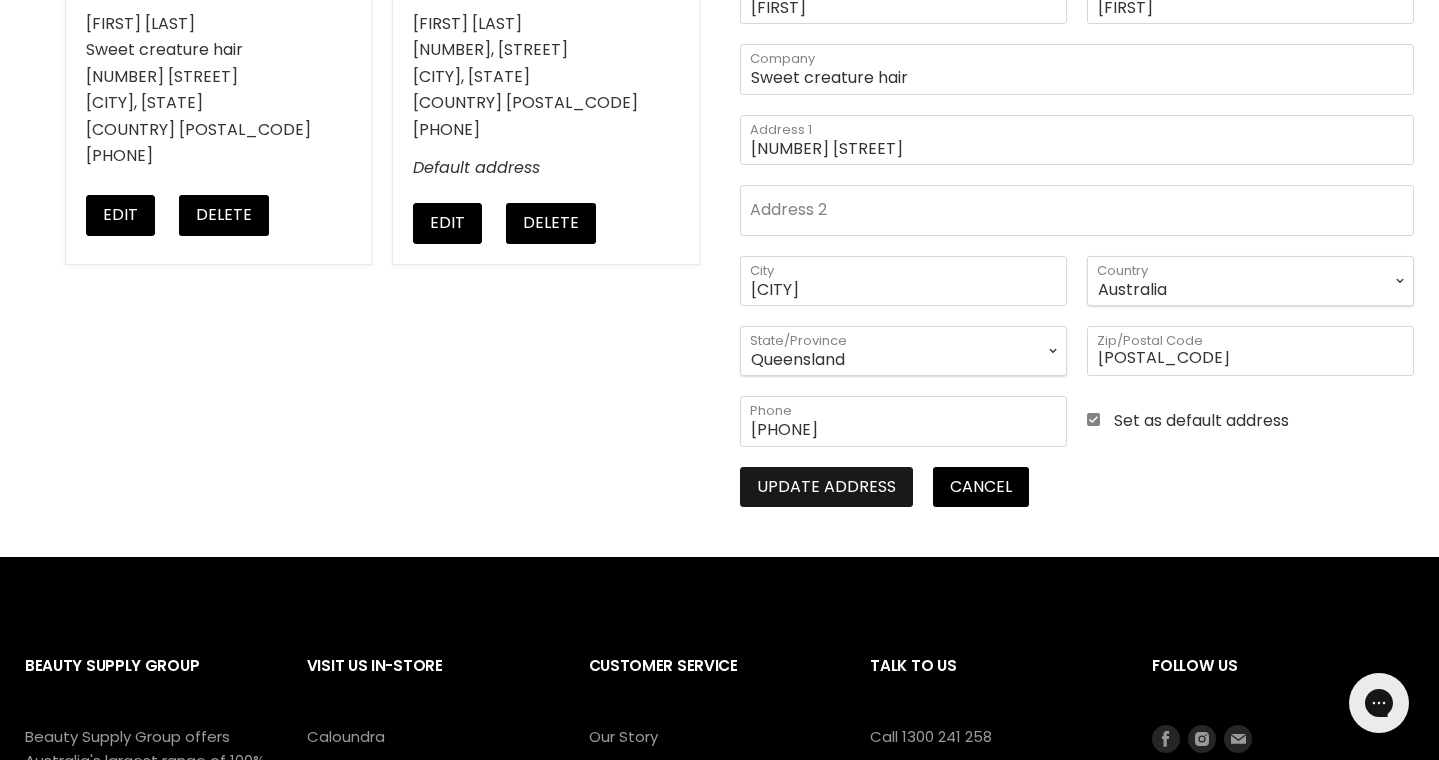 click on "Update address" at bounding box center (826, 487) 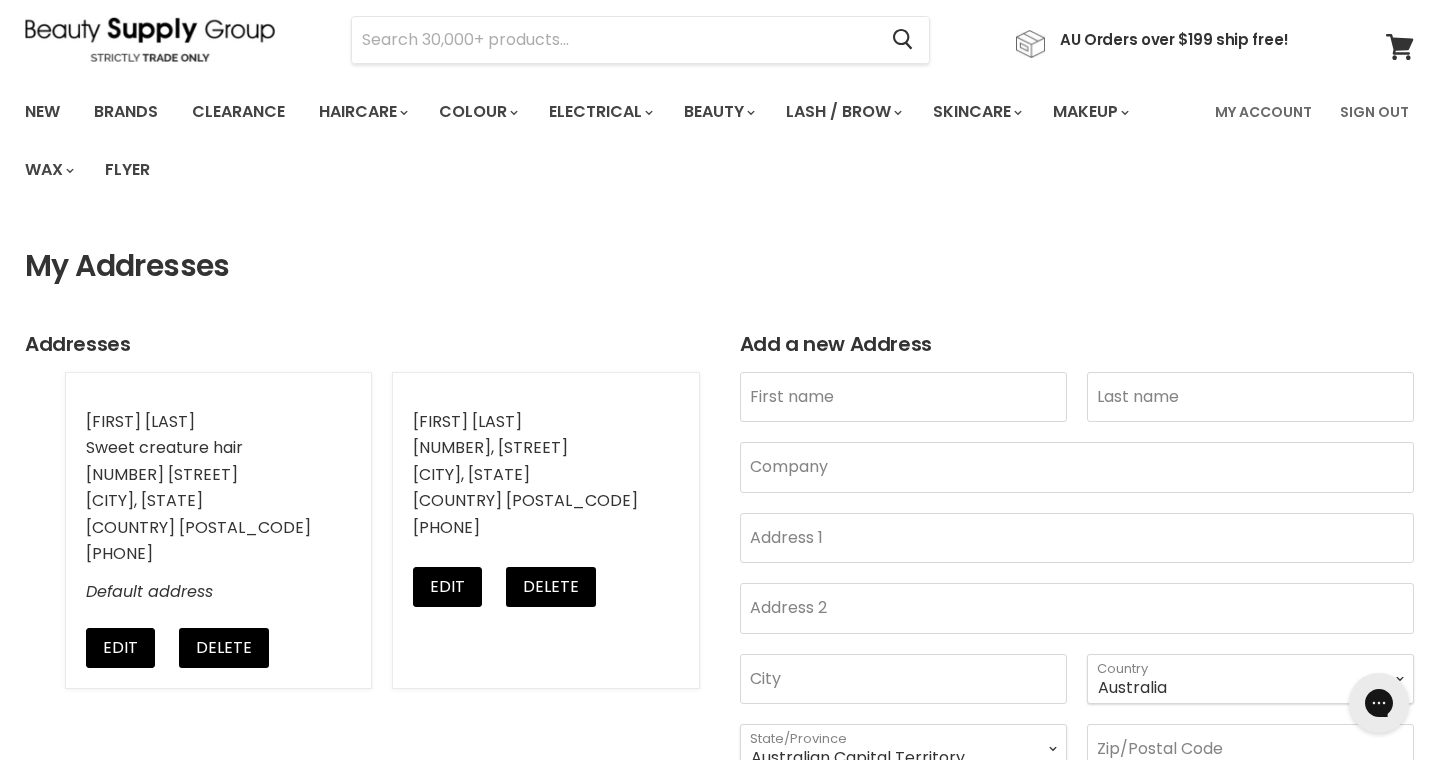 scroll, scrollTop: 49, scrollLeft: 0, axis: vertical 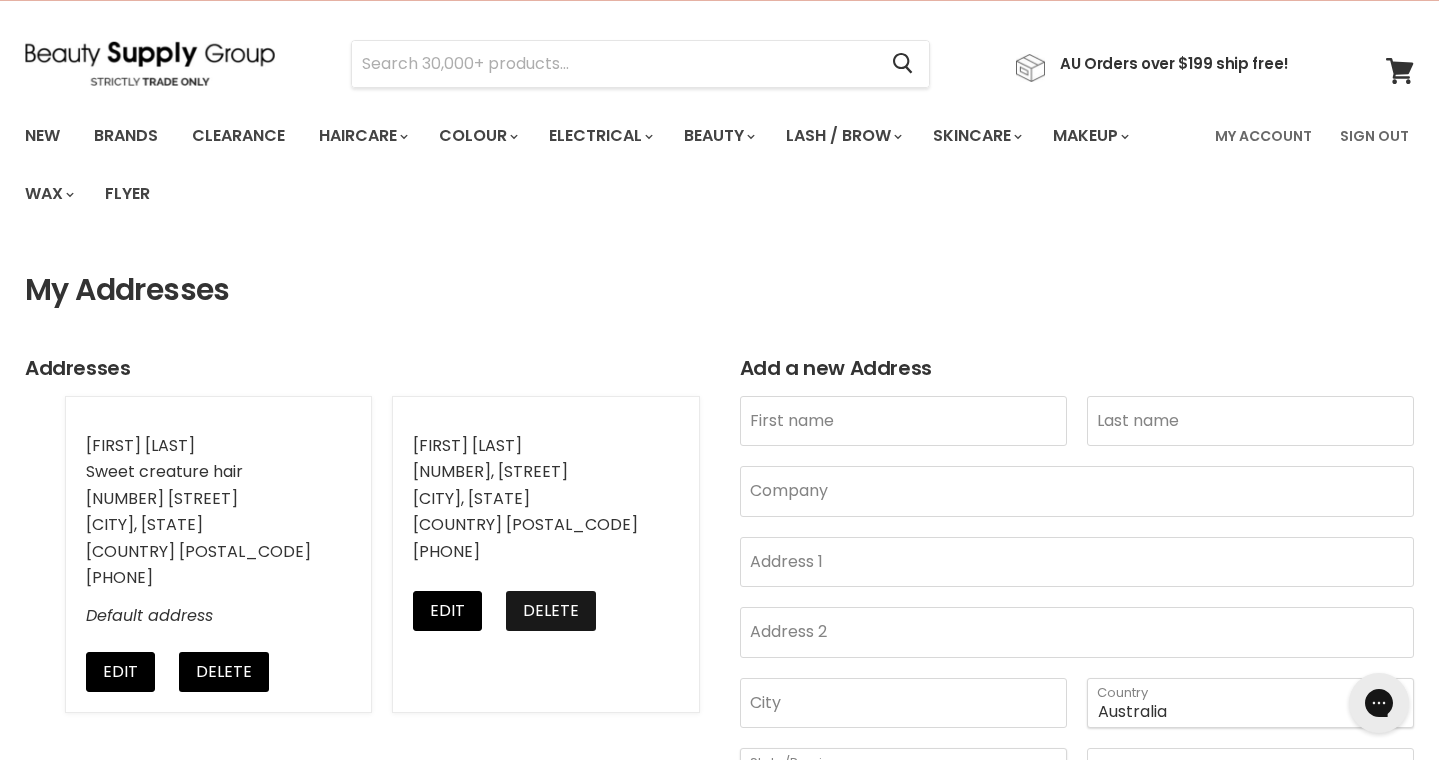 click on "Delete" at bounding box center [551, 611] 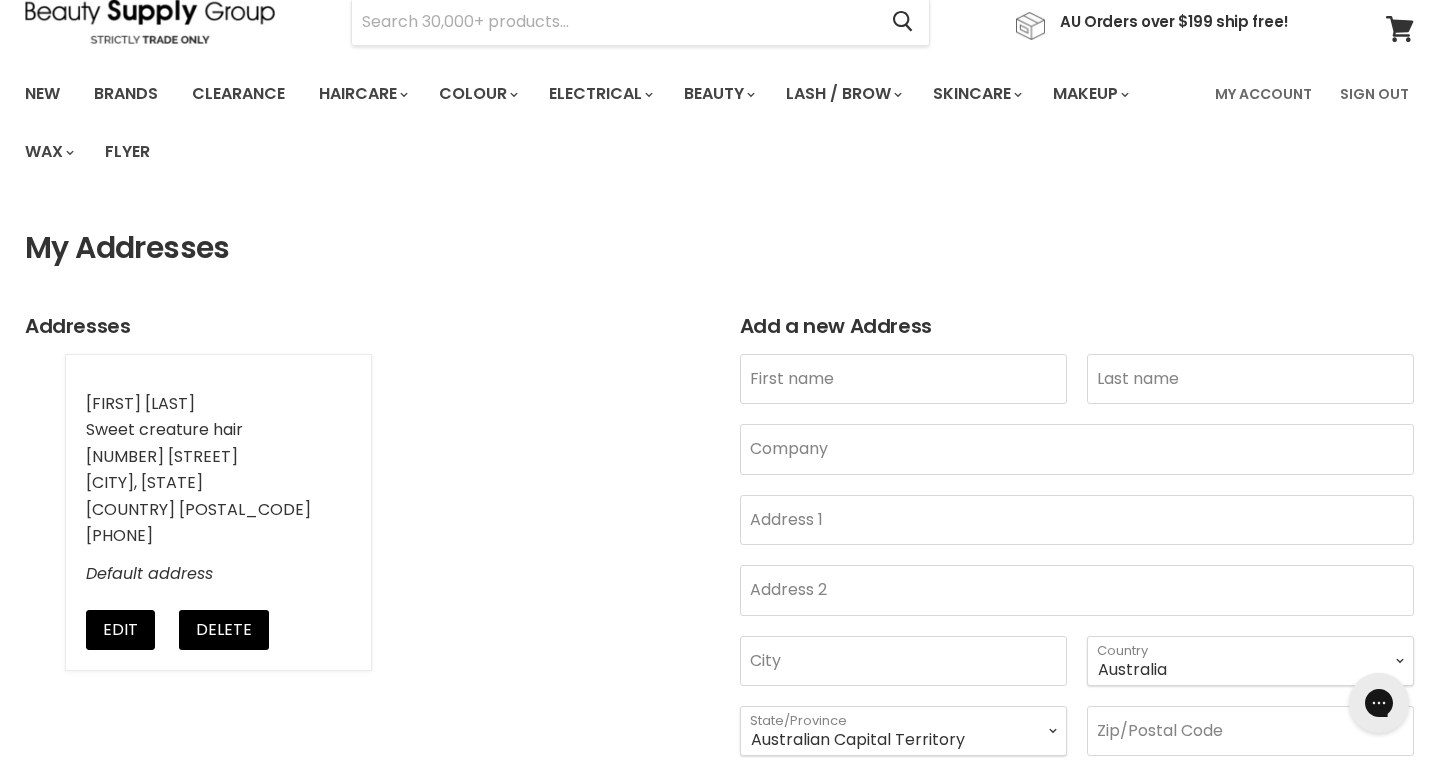 scroll, scrollTop: 87, scrollLeft: 0, axis: vertical 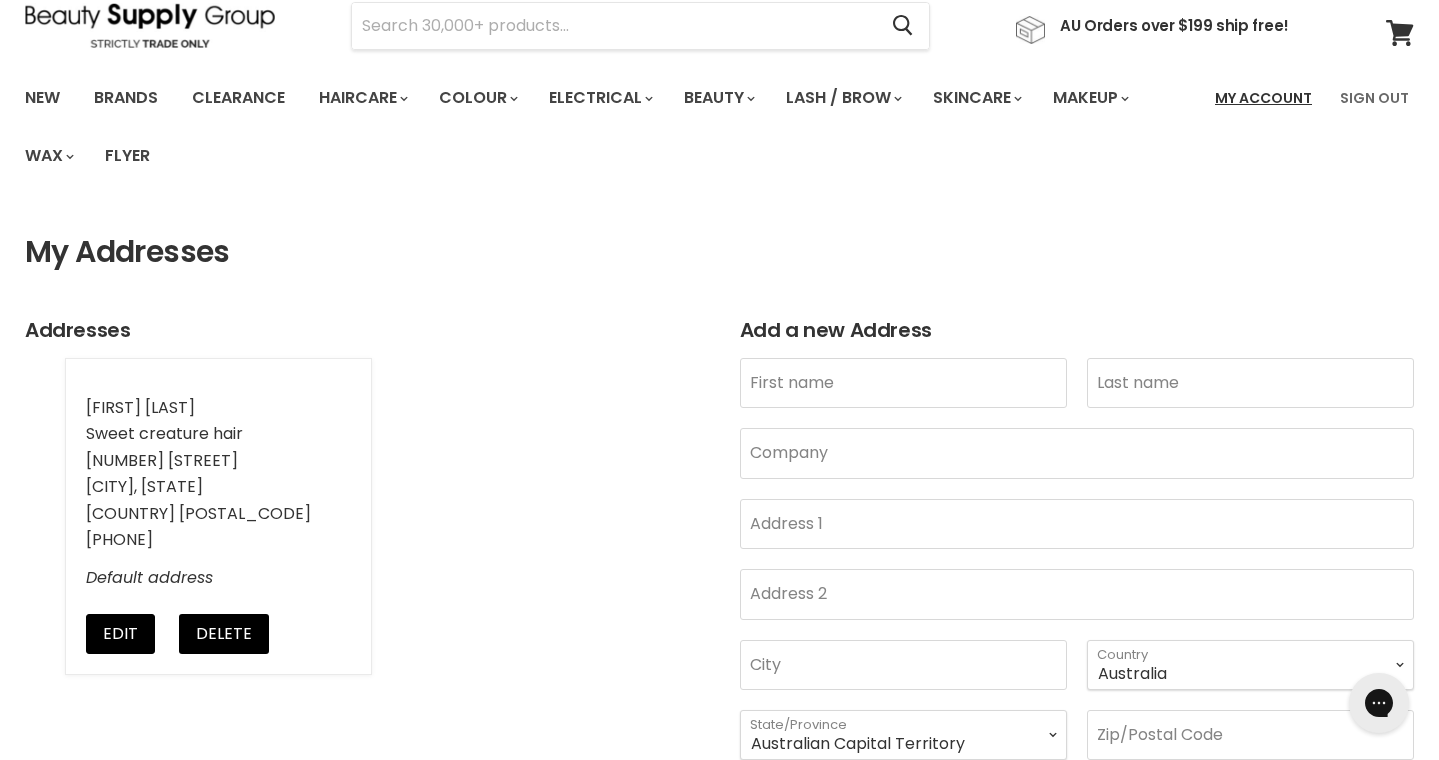 click on "My Account" at bounding box center [1263, 98] 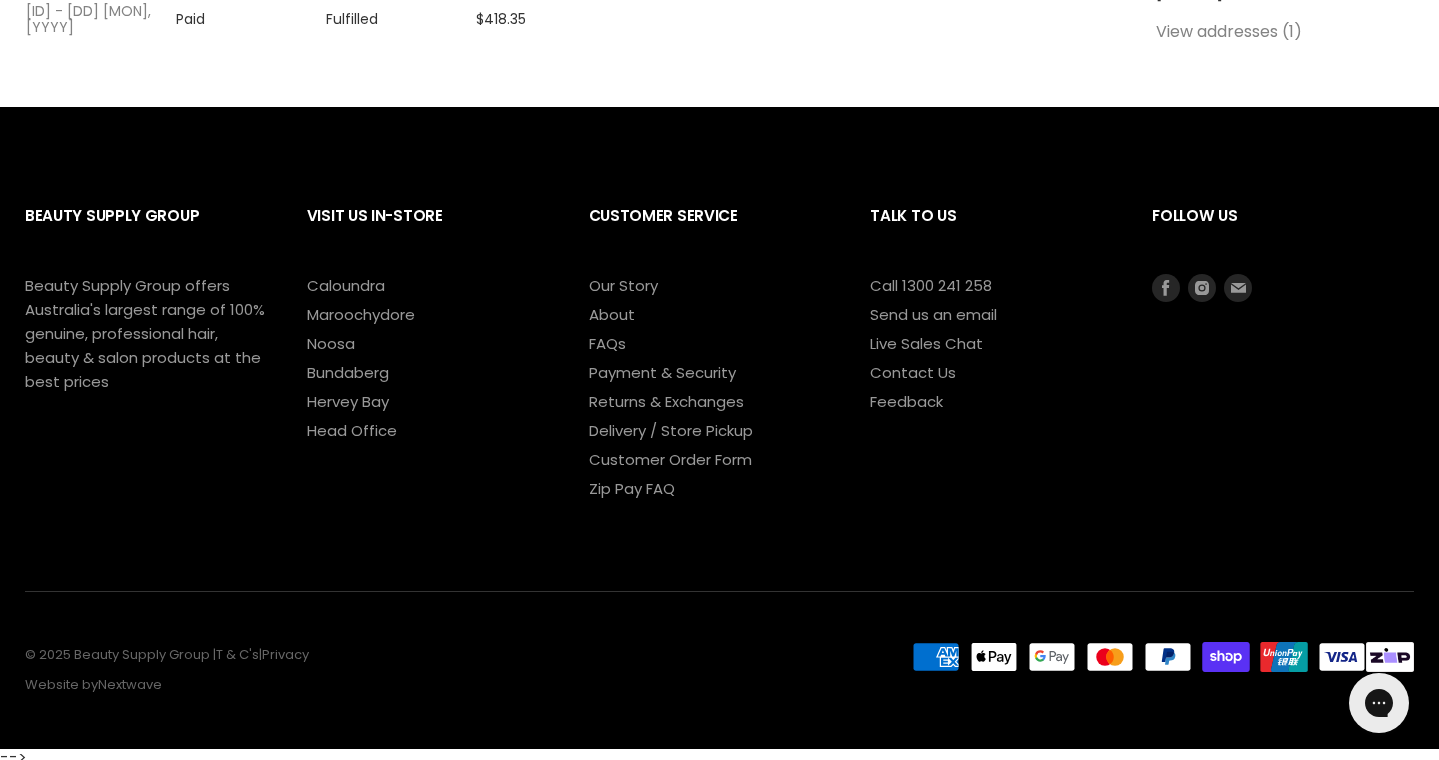 scroll, scrollTop: 819, scrollLeft: 0, axis: vertical 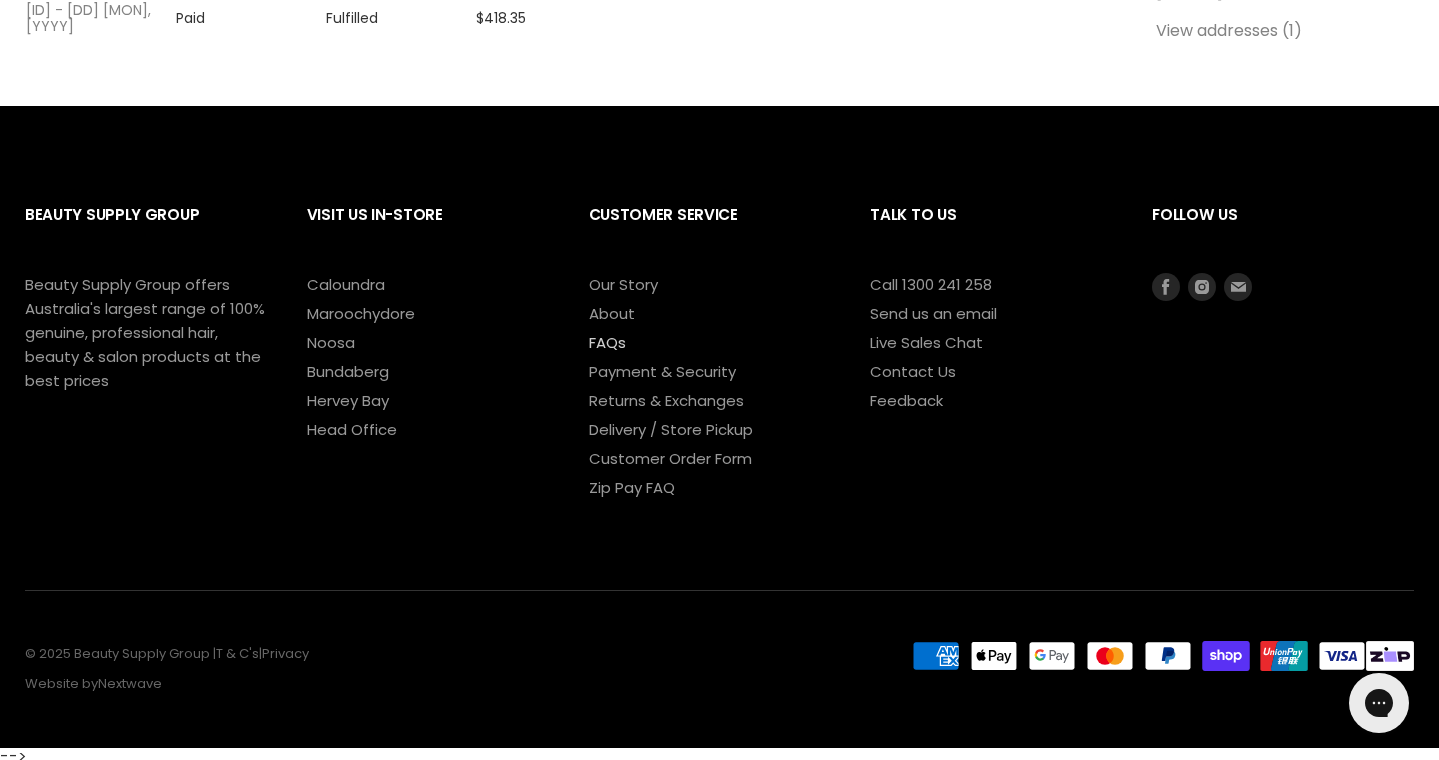 click on "FAQs" at bounding box center [607, 342] 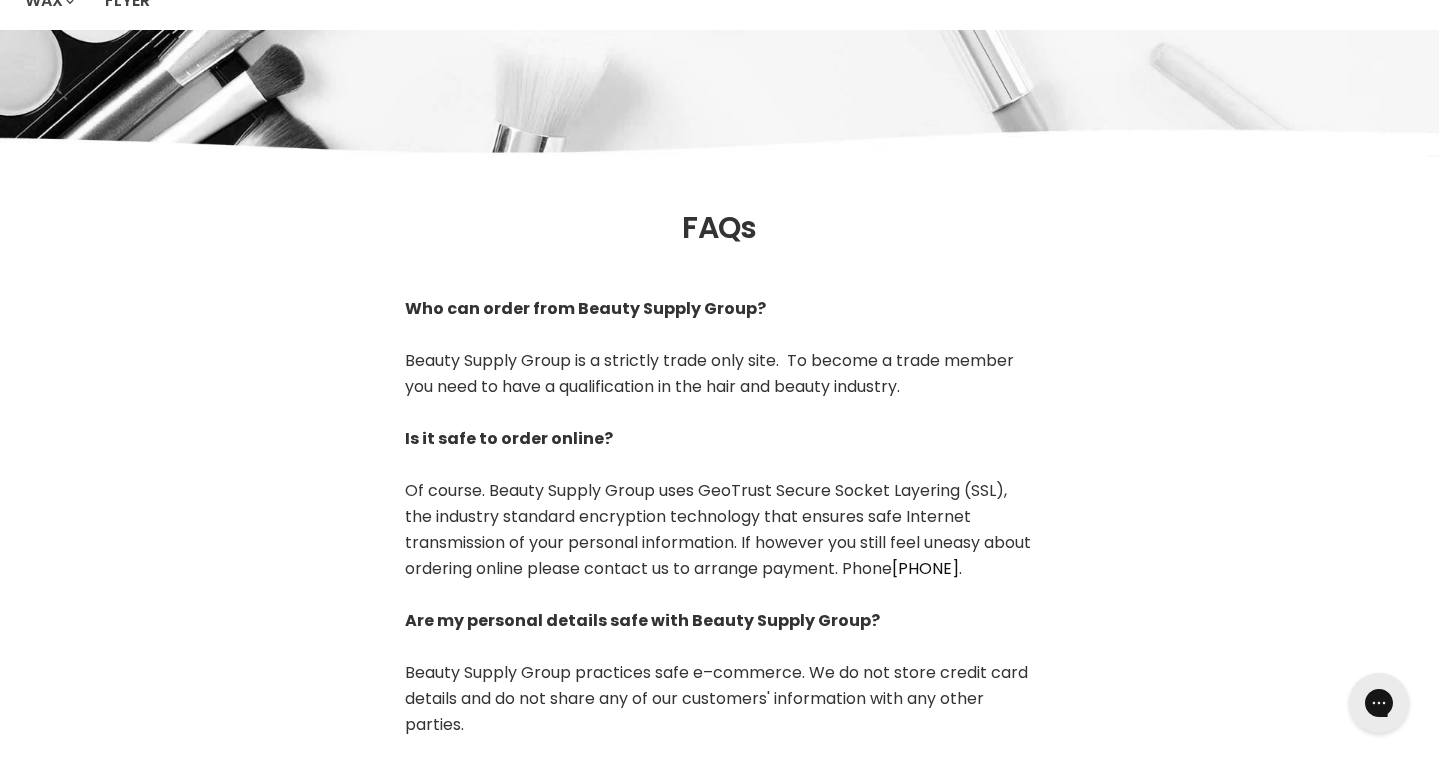 scroll, scrollTop: 0, scrollLeft: 0, axis: both 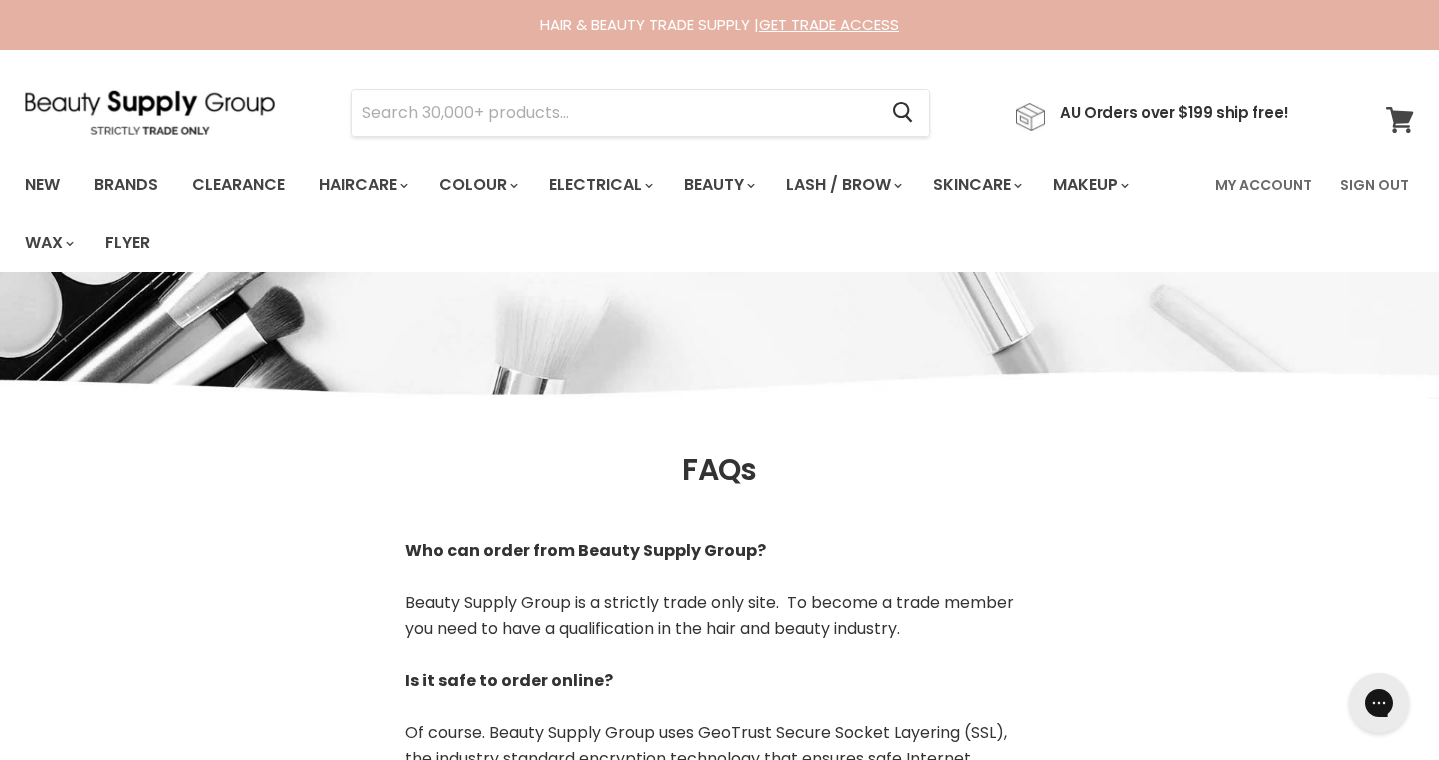 click at bounding box center (1413, 108) 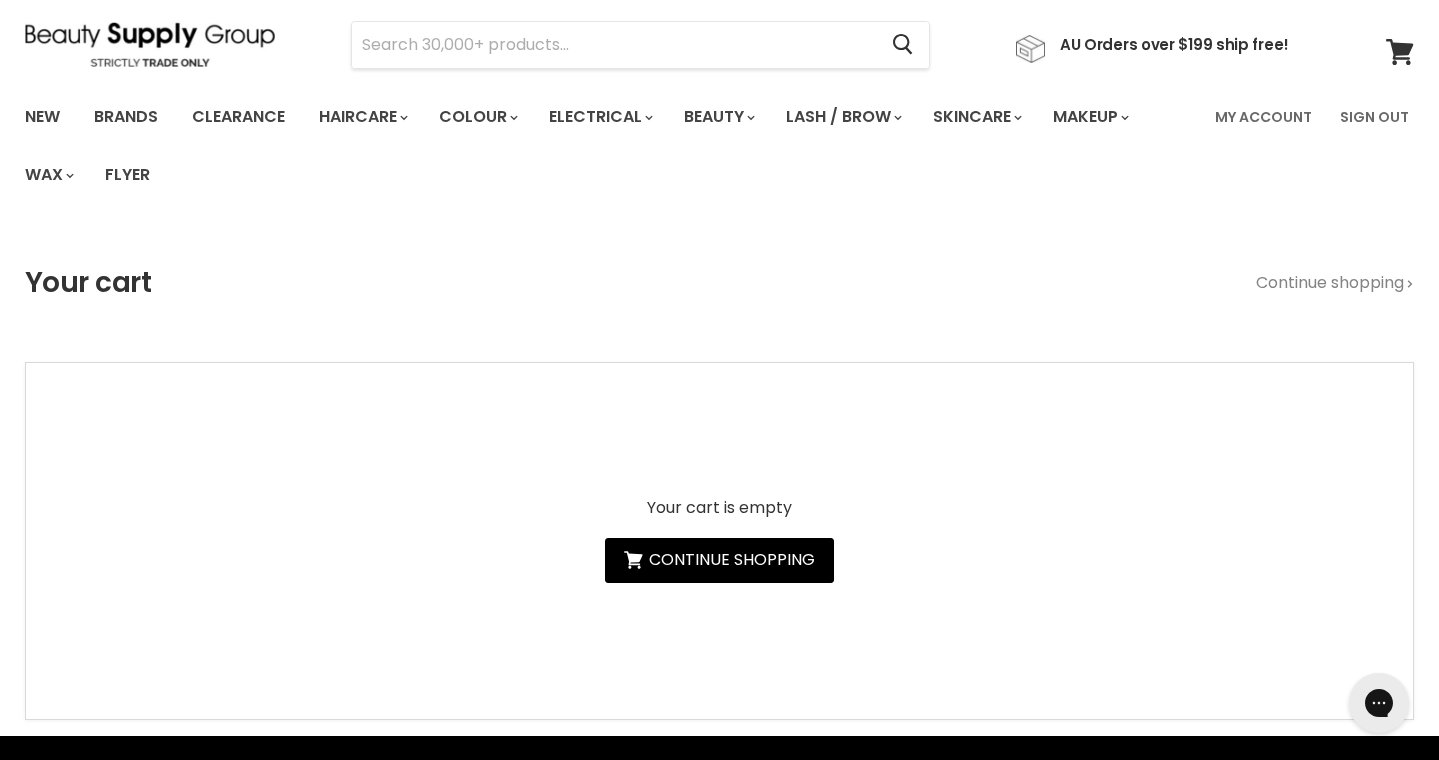 scroll, scrollTop: 0, scrollLeft: 0, axis: both 